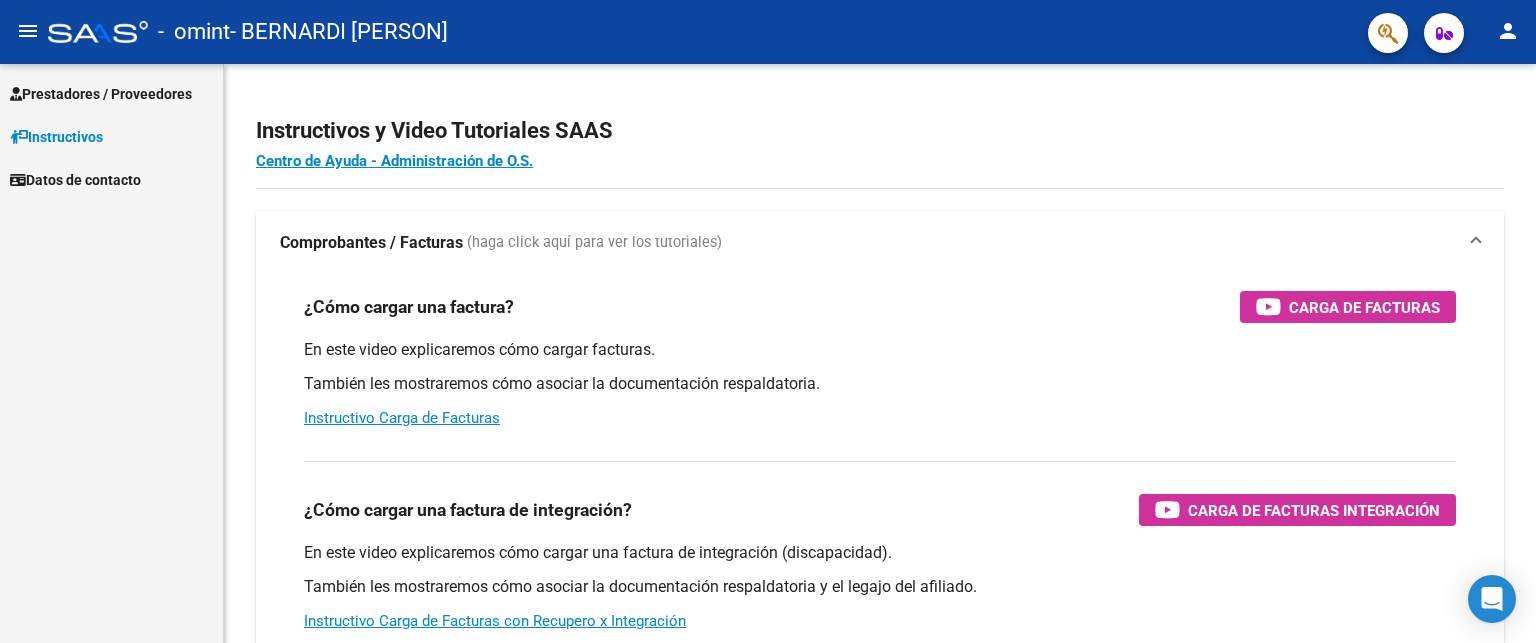 scroll, scrollTop: 0, scrollLeft: 0, axis: both 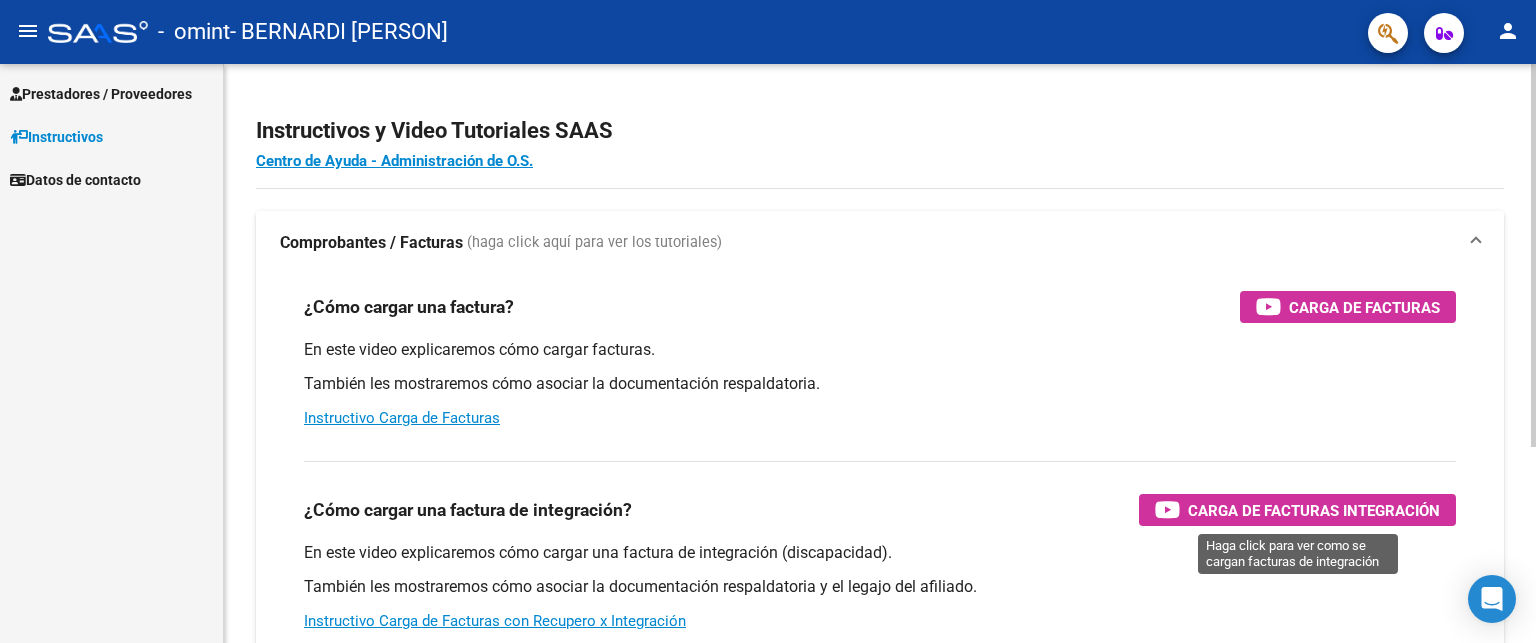 click on "Carga de Facturas Integración" at bounding box center [1314, 510] 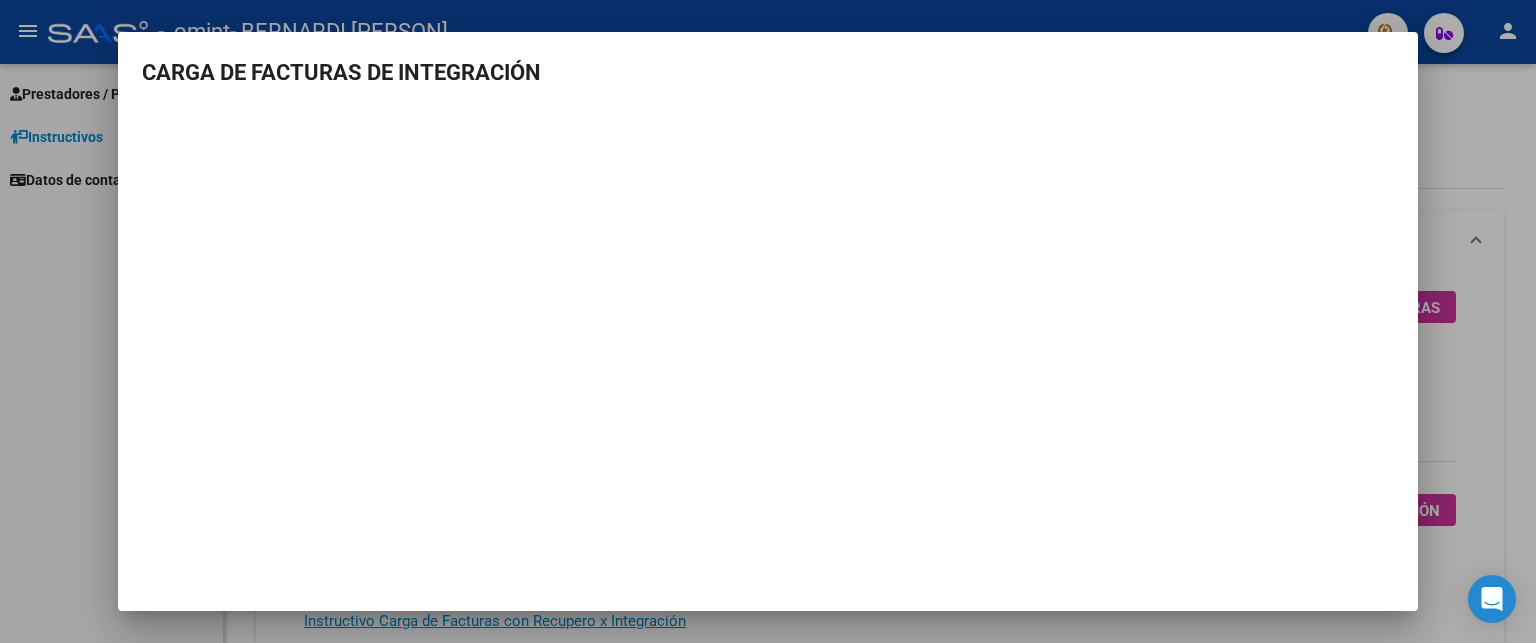 click at bounding box center [768, 321] 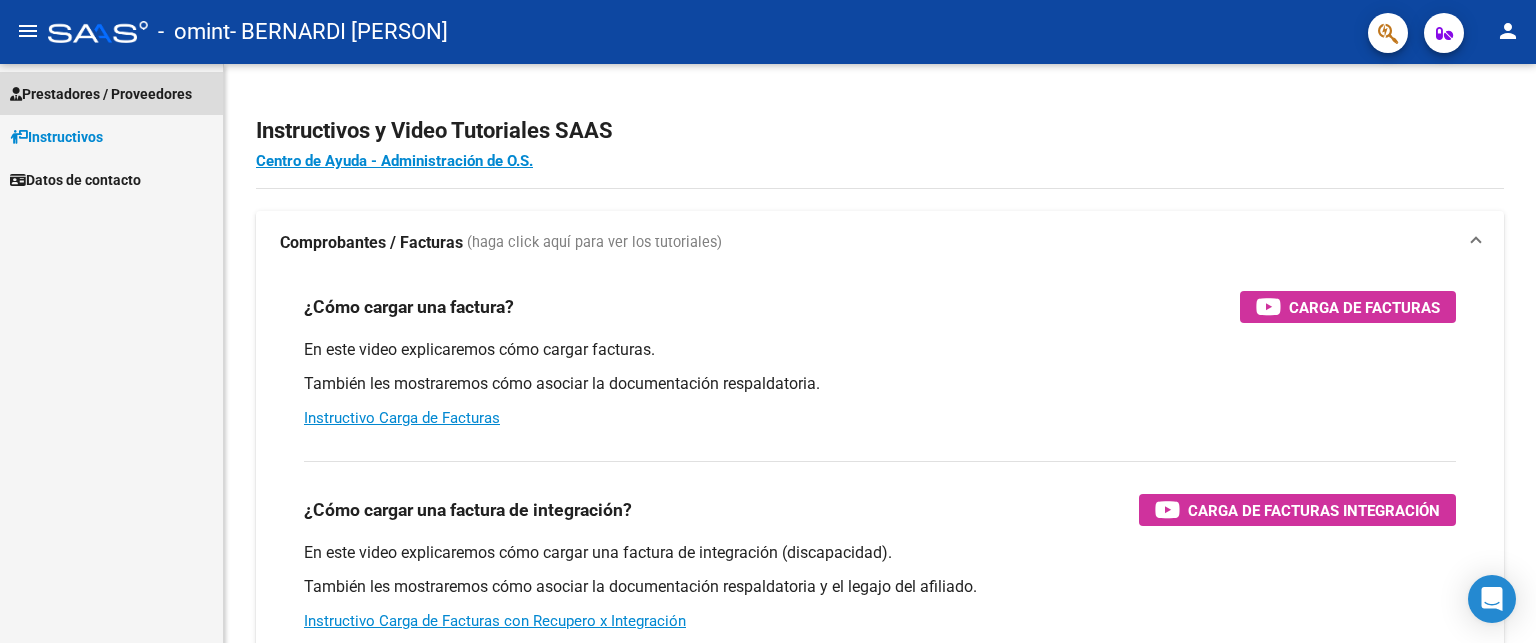 click on "Prestadores / Proveedores" at bounding box center (101, 94) 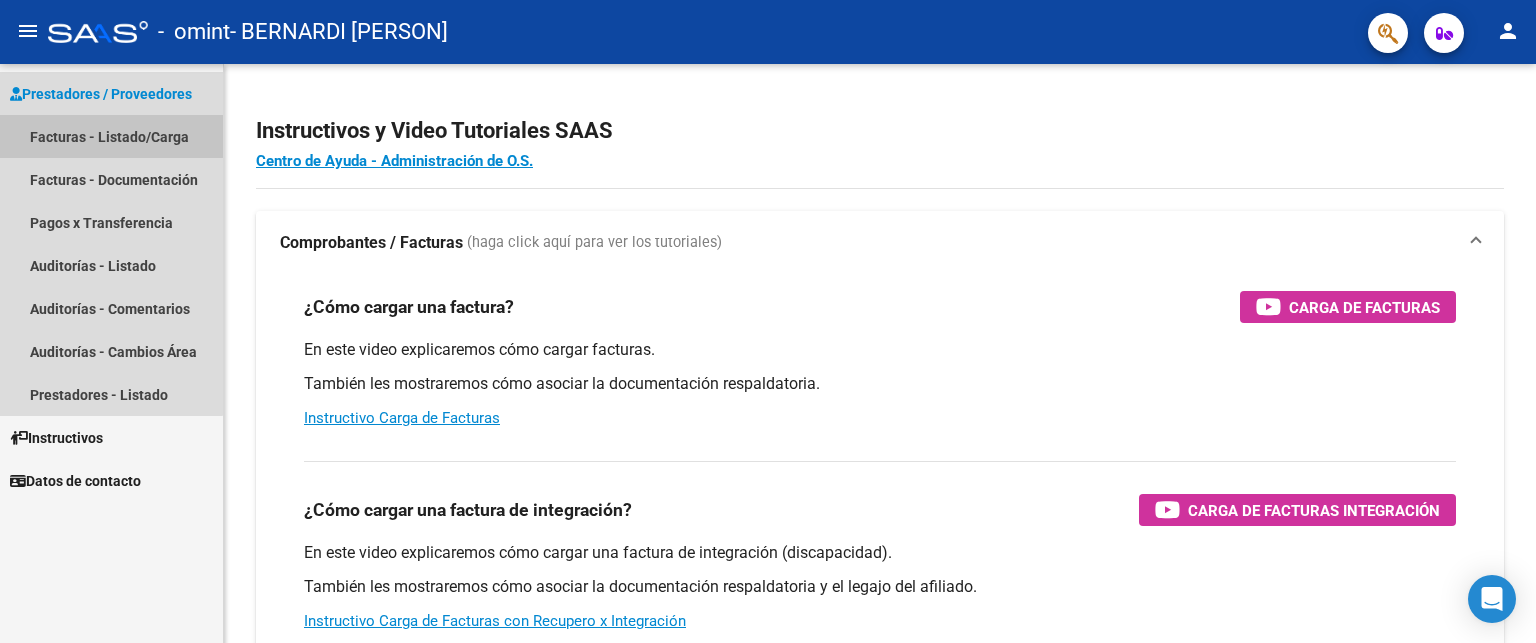 click on "Facturas - Listado/Carga" at bounding box center (111, 136) 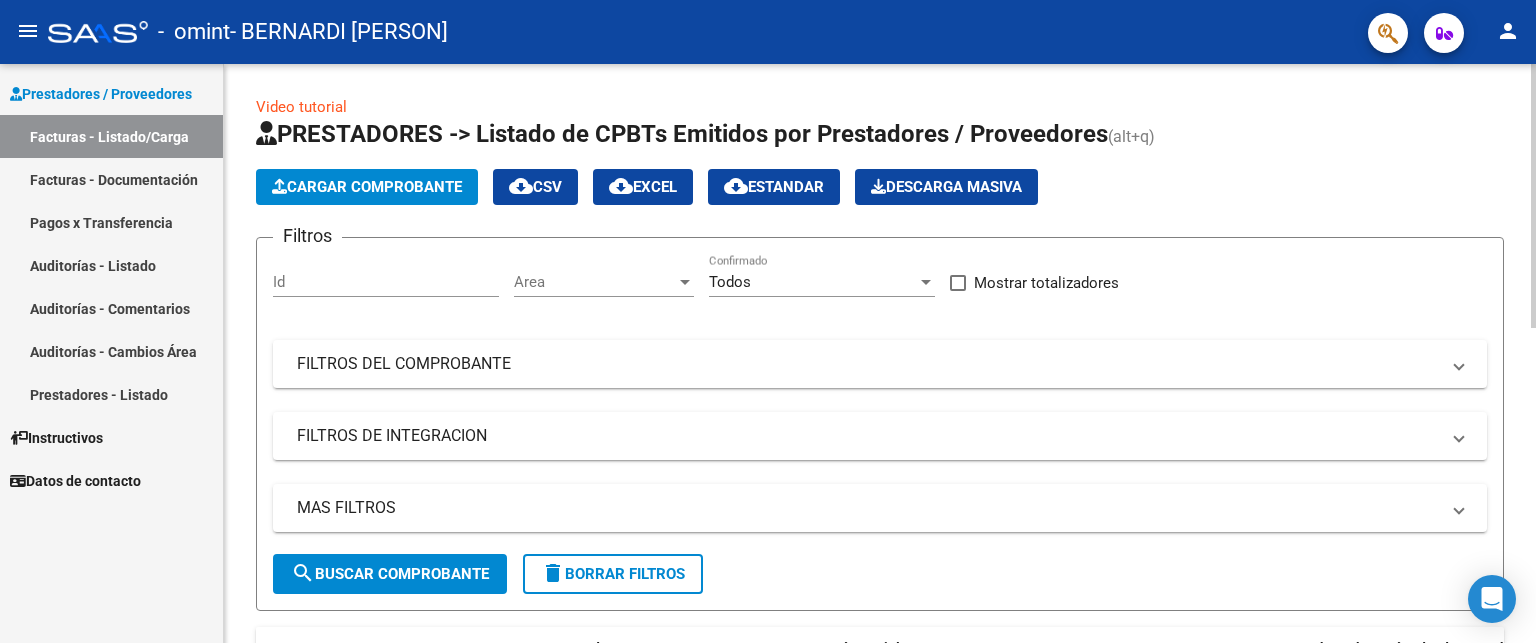 click on "Video tutorial   PRESTADORES -> Listado de CPBTs Emitidos por Prestadores / Proveedores (alt+q)   Cargar Comprobante
cloud_download  CSV  cloud_download  EXCEL  cloud_download  Estandar   Descarga Masiva
Filtros Id Area Area Todos Confirmado   Mostrar totalizadores   FILTROS DEL COMPROBANTE  Comprobante Tipo Comprobante Tipo Start date – End date Fec. Comprobante Desde / Hasta Días Emisión Desde(cant. días) Días Emisión Hasta(cant. días) CUIT / Razón Social Pto. Venta Nro. Comprobante Código SSS CAE Válido CAE Válido Todos Cargado Módulo Hosp. Todos Tiene facturacion Apócrifa Hospital Refes  FILTROS DE INTEGRACION  Período De Prestación Campos del Archivo de Rendición Devuelto x SSS (dr_envio) Todos Rendido x SSS (dr_envio) Tipo de Registro Tipo de Registro Período Presentación Período Presentación Campos del Legajo Asociado (preaprobación) Afiliado Legajo (cuil/nombre) Todos Solo facturas preaprobadas  MAS FILTROS  Todos Con Doc. Respaldatoria Todos Con Trazabilidad Todos – – 6" 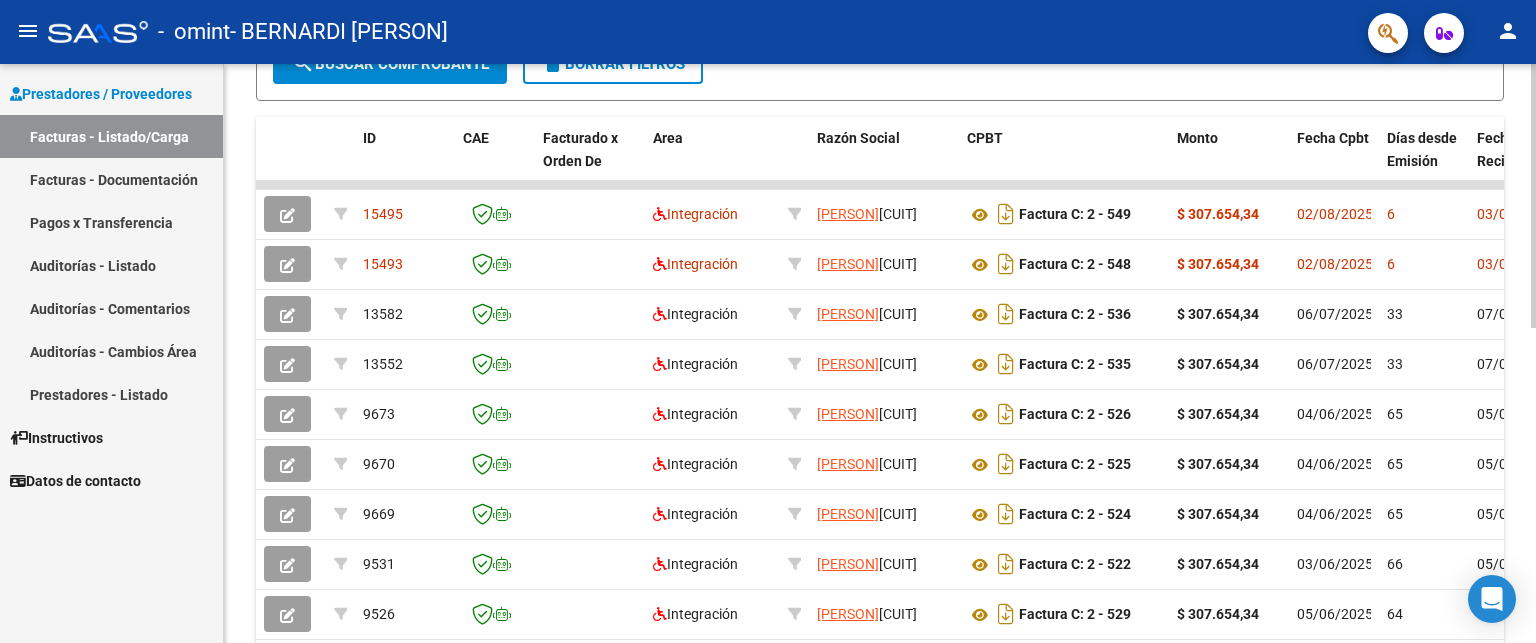 scroll, scrollTop: 517, scrollLeft: 0, axis: vertical 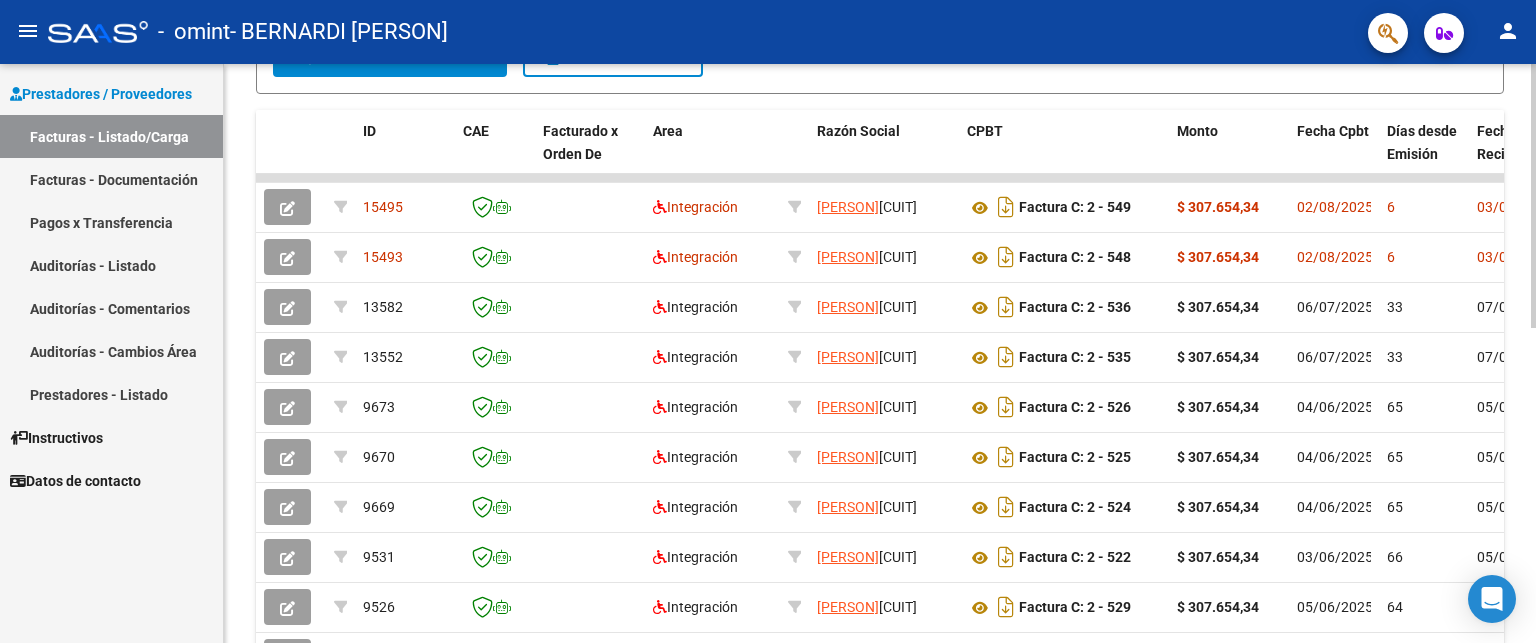 click on "Video tutorial   PRESTADORES -> Listado de CPBTs Emitidos por Prestadores / Proveedores (alt+q)   Cargar Comprobante
cloud_download  CSV  cloud_download  EXCEL  cloud_download  Estandar   Descarga Masiva
Filtros Id Area Area Todos Confirmado   Mostrar totalizadores   FILTROS DEL COMPROBANTE  Comprobante Tipo Comprobante Tipo Start date – End date Fec. Comprobante Desde / Hasta Días Emisión Desde(cant. días) Días Emisión Hasta(cant. días) CUIT / Razón Social Pto. Venta Nro. Comprobante Código SSS CAE Válido CAE Válido Todos Cargado Módulo Hosp. Todos Tiene facturacion Apócrifa Hospital Refes  FILTROS DE INTEGRACION  Período De Prestación Campos del Archivo de Rendición Devuelto x SSS (dr_envio) Todos Rendido x SSS (dr_envio) Tipo de Registro Tipo de Registro Período Presentación Período Presentación Campos del Legajo Asociado (preaprobación) Afiliado Legajo (cuil/nombre) Todos Solo facturas preaprobadas  MAS FILTROS  Todos Con Doc. Respaldatoria Todos Con Trazabilidad Todos – – 6" 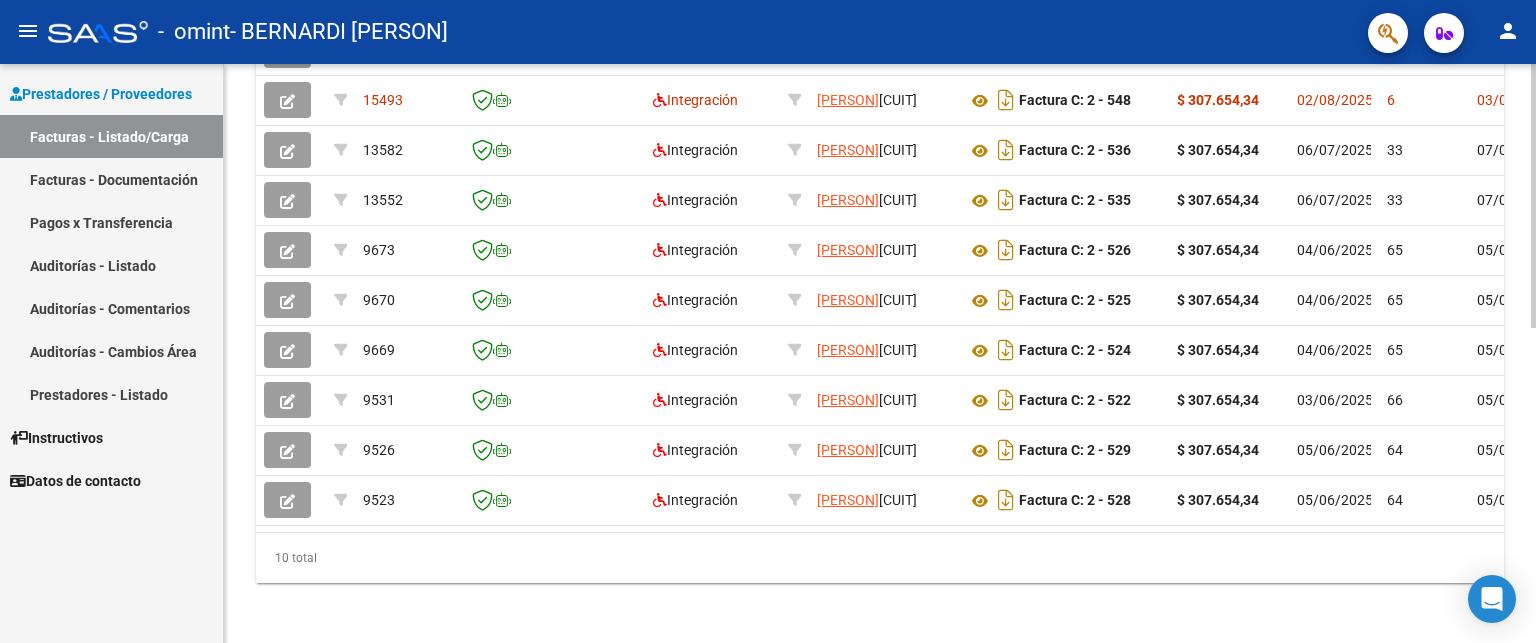 scroll, scrollTop: 690, scrollLeft: 0, axis: vertical 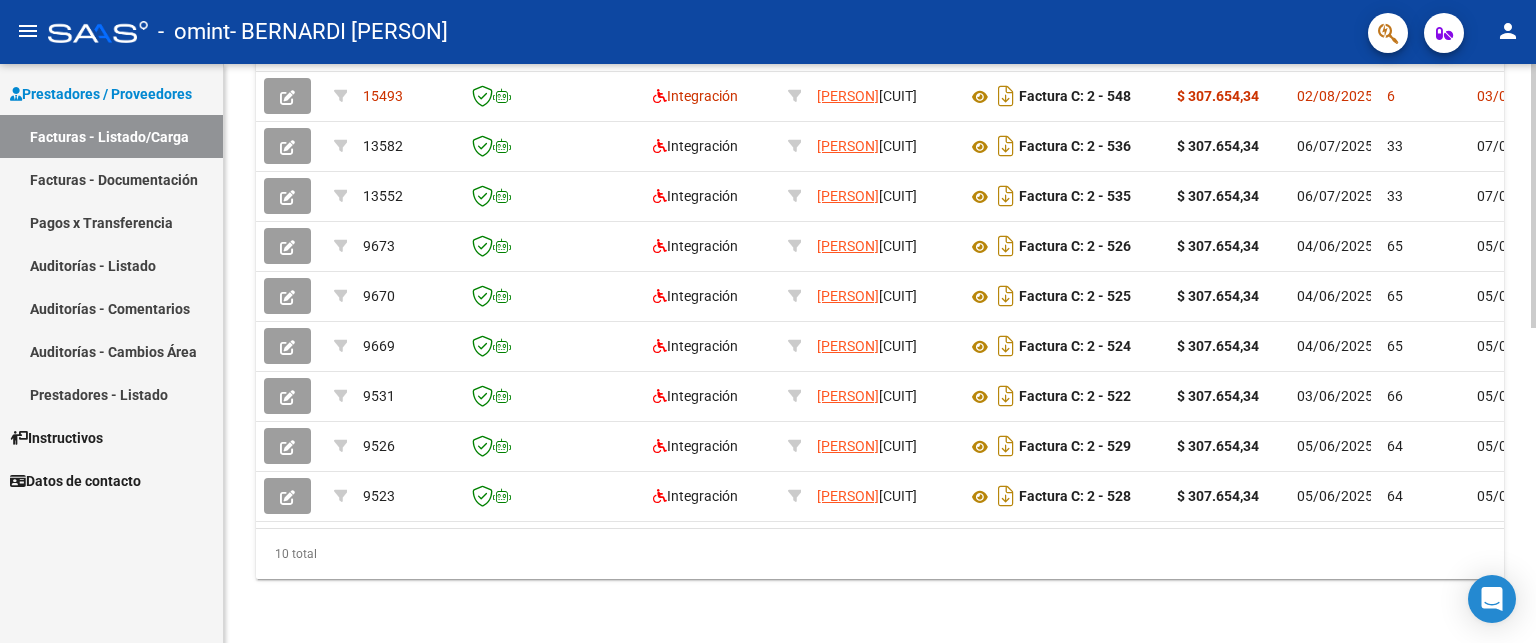 click 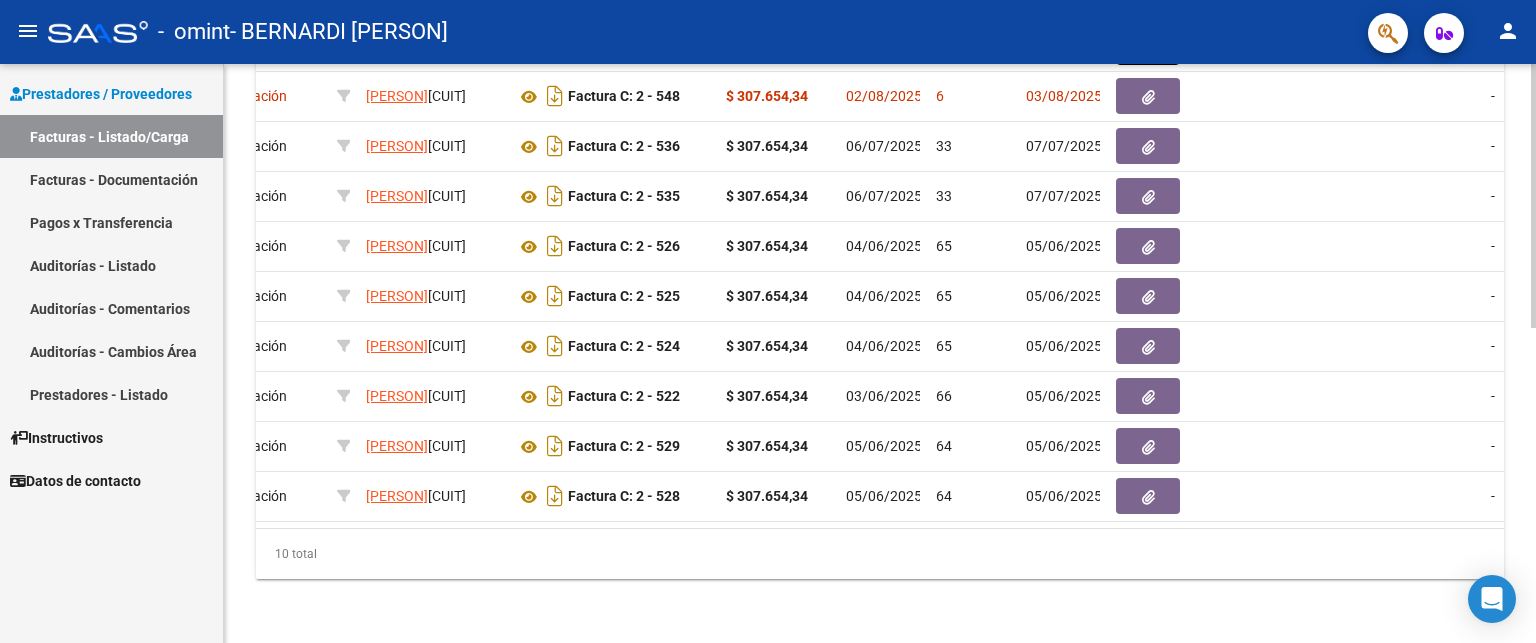 scroll, scrollTop: 0, scrollLeft: 453, axis: horizontal 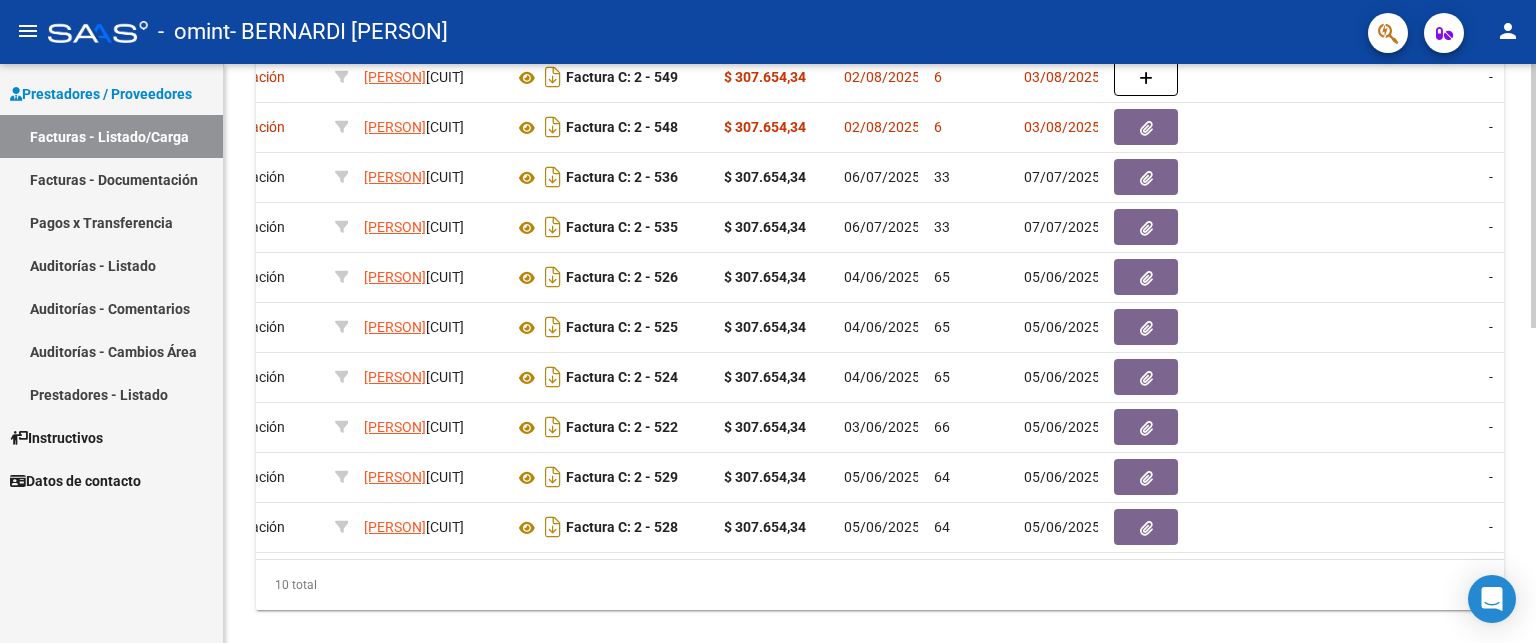 click on "Video tutorial   PRESTADORES -> Listado de CPBTs Emitidos por Prestadores / Proveedores (alt+q)   Cargar Comprobante
cloud_download  CSV  cloud_download  EXCEL  cloud_download  Estandar   Descarga Masiva
Filtros Id Area Area Todos Confirmado   Mostrar totalizadores   FILTROS DEL COMPROBANTE  Comprobante Tipo Comprobante Tipo Start date – End date Fec. Comprobante Desde / Hasta Días Emisión Desde(cant. días) Días Emisión Hasta(cant. días) CUIT / Razón Social Pto. Venta Nro. Comprobante Código SSS CAE Válido CAE Válido Todos Cargado Módulo Hosp. Todos Tiene facturacion Apócrifa Hospital Refes  FILTROS DE INTEGRACION  Período De Prestación Campos del Archivo de Rendición Devuelto x SSS (dr_envio) Todos Rendido x SSS (dr_envio) Tipo de Registro Tipo de Registro Período Presentación Período Presentación Campos del Legajo Asociado (preaprobación) Afiliado Legajo (cuil/nombre) Todos Solo facturas preaprobadas  MAS FILTROS  Todos Con Doc. Respaldatoria Todos Con Trazabilidad Todos – – 6" 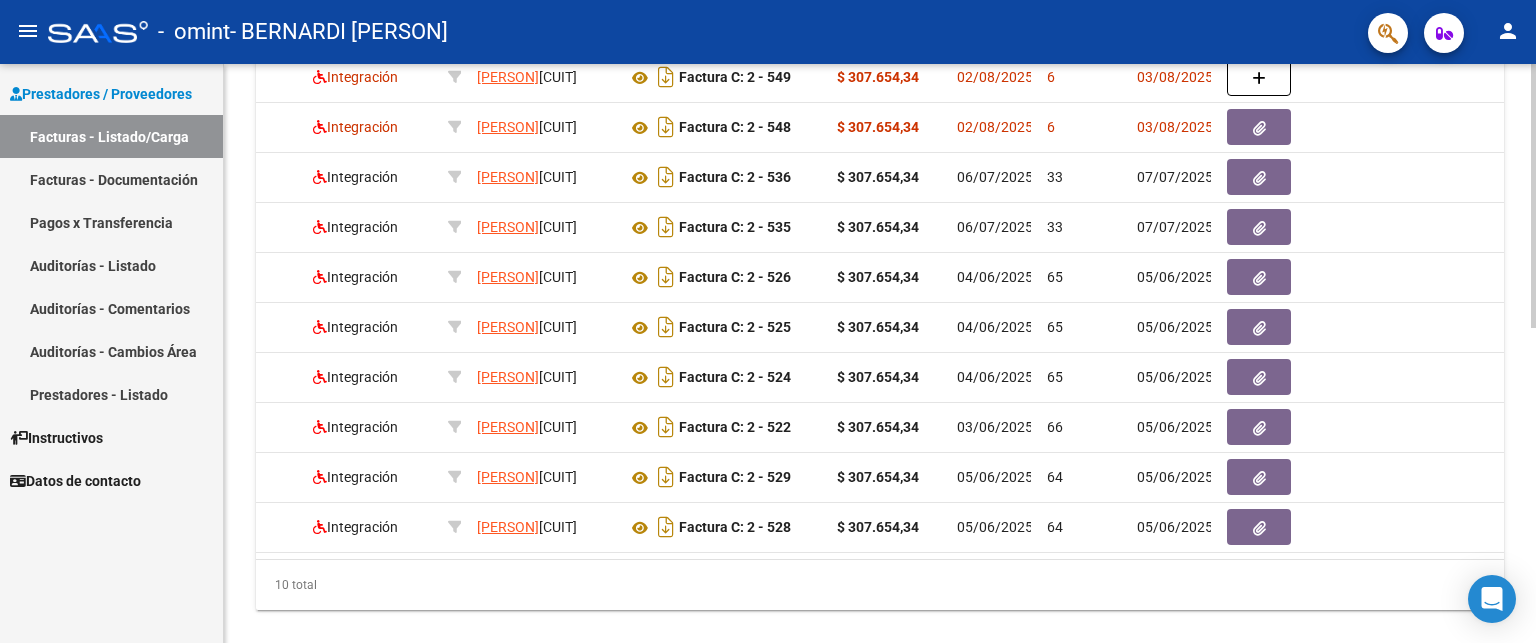 scroll, scrollTop: 0, scrollLeft: 348, axis: horizontal 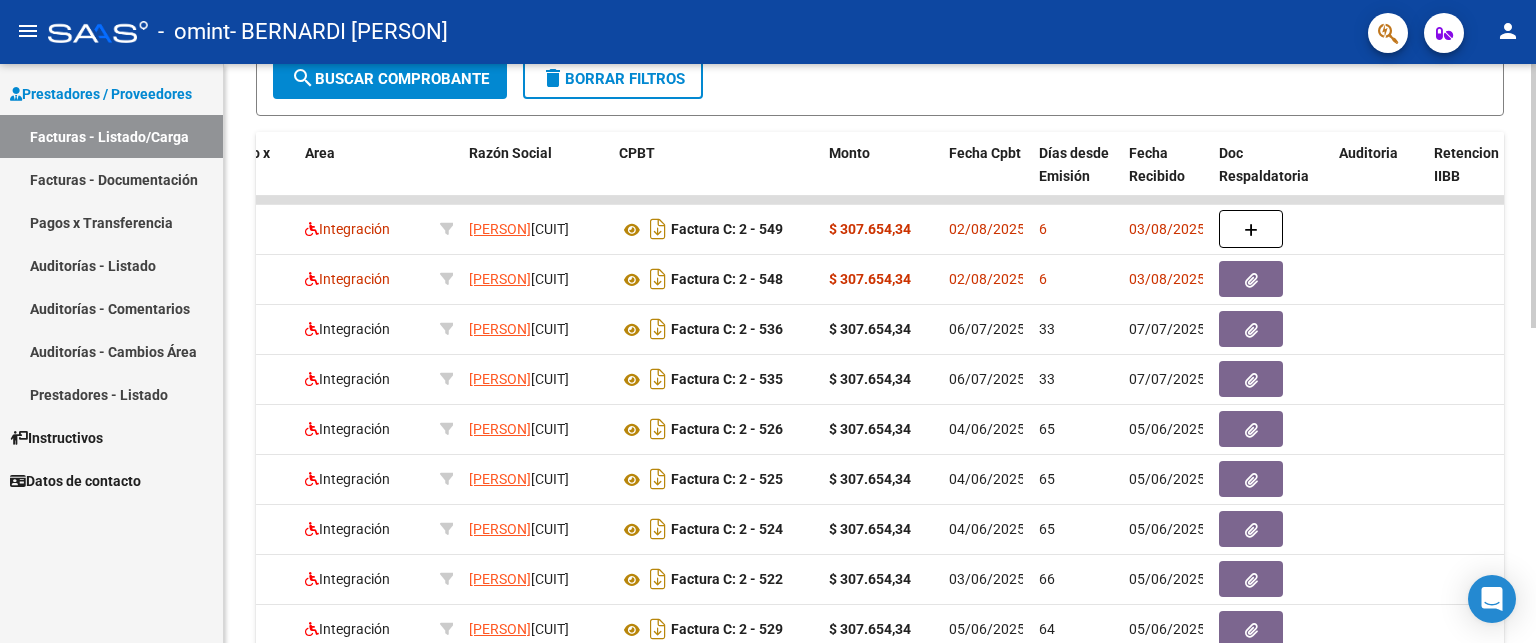 click 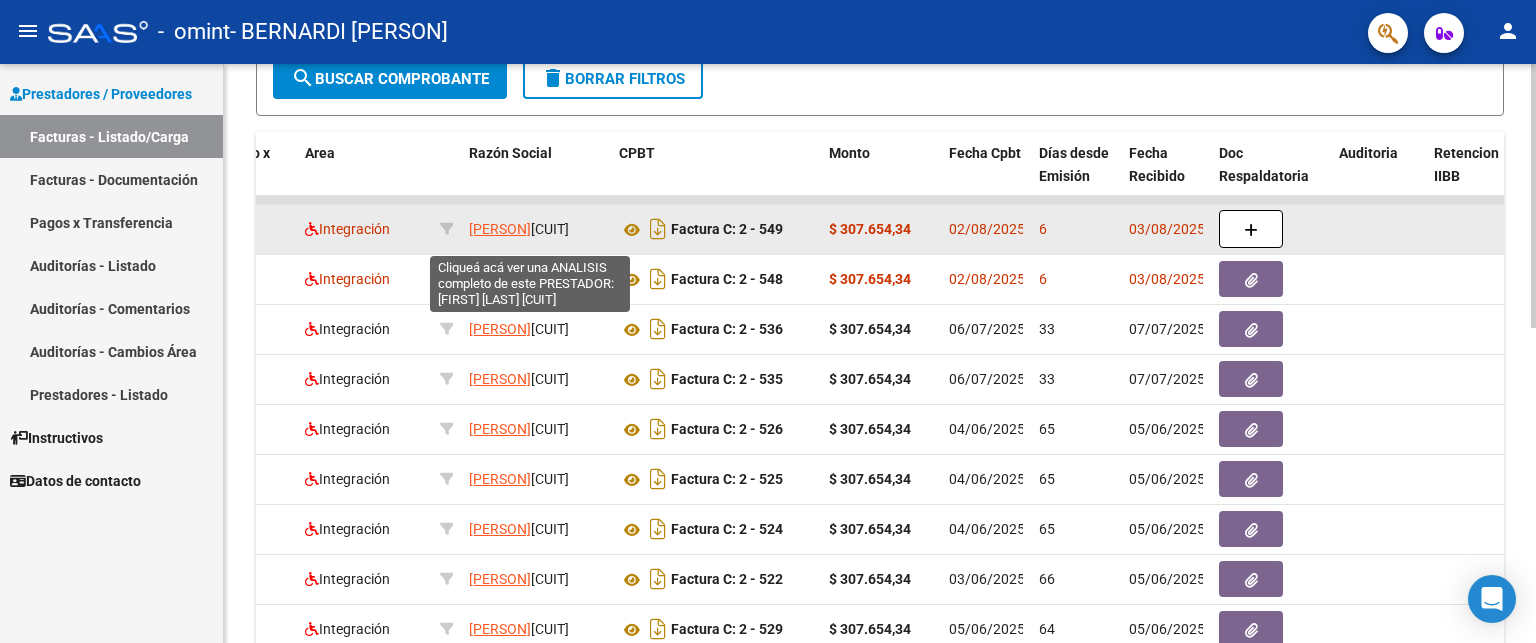 click on "[PERSON]" 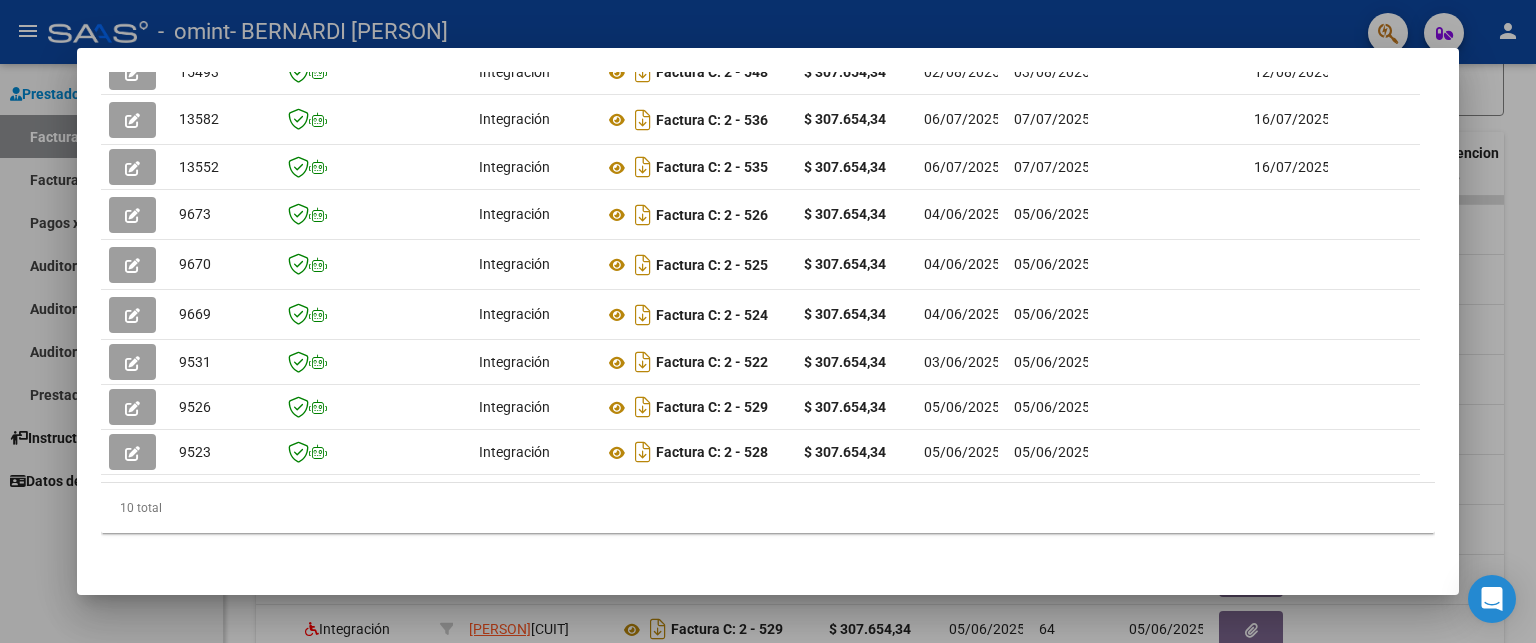 scroll, scrollTop: 660, scrollLeft: 0, axis: vertical 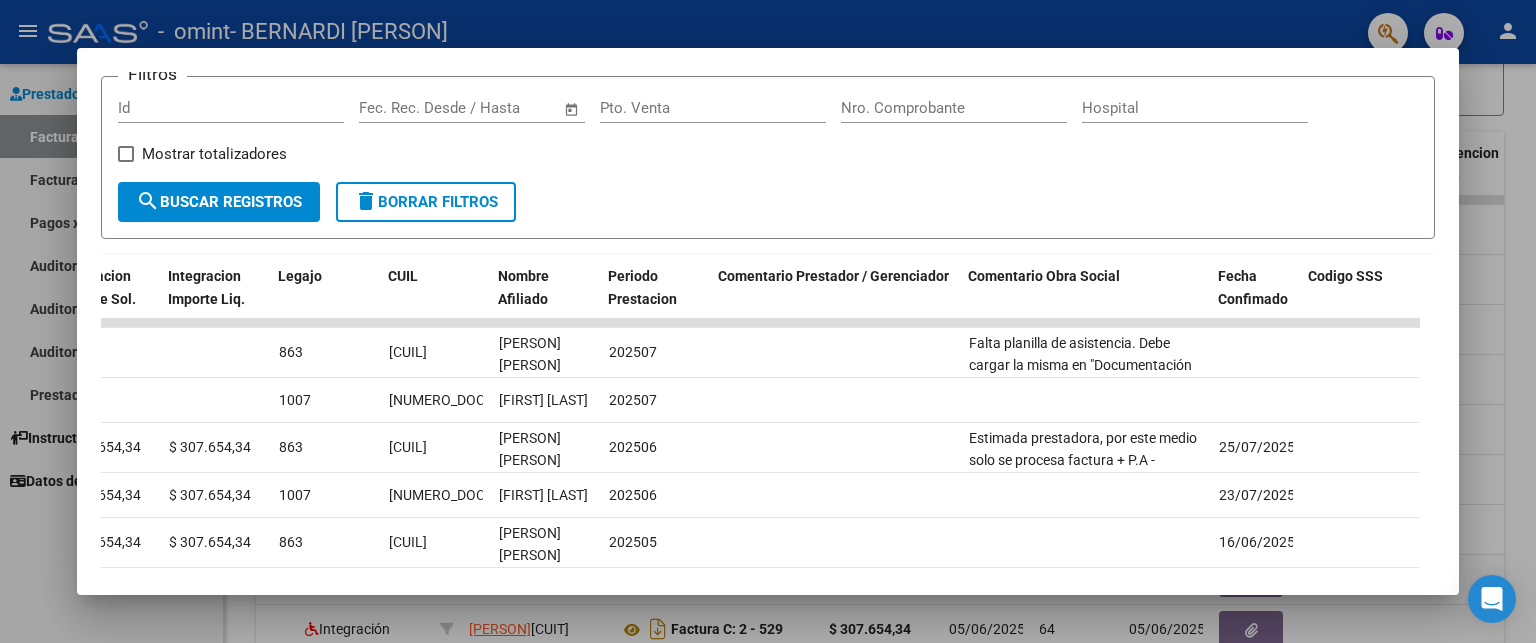 click at bounding box center [768, 321] 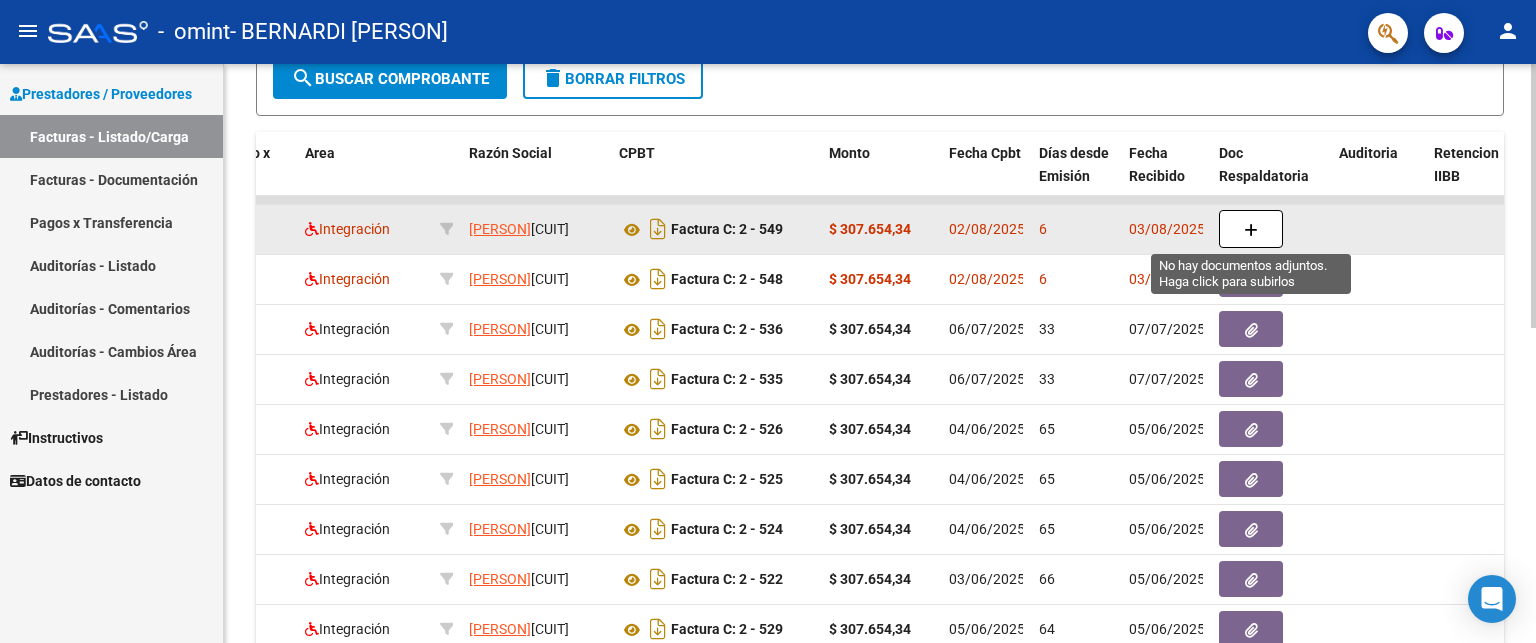 click 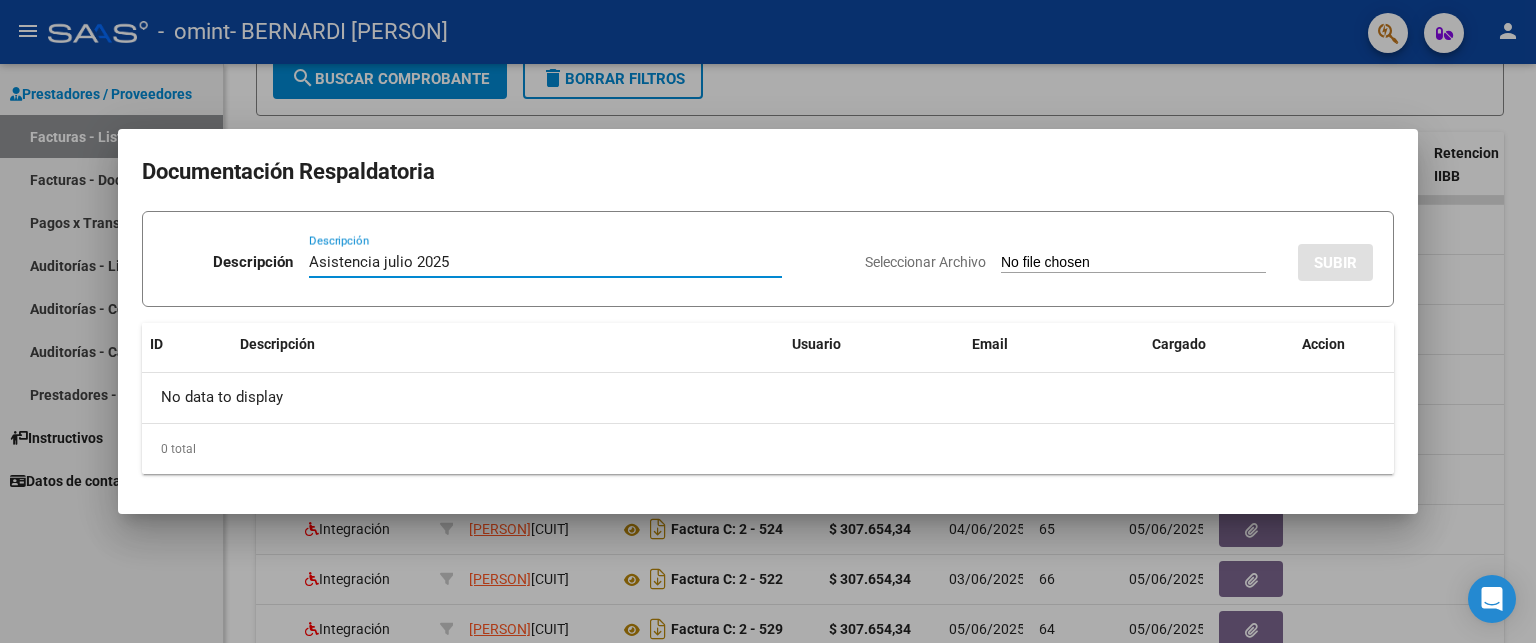 type on "Asistencia julio 2025" 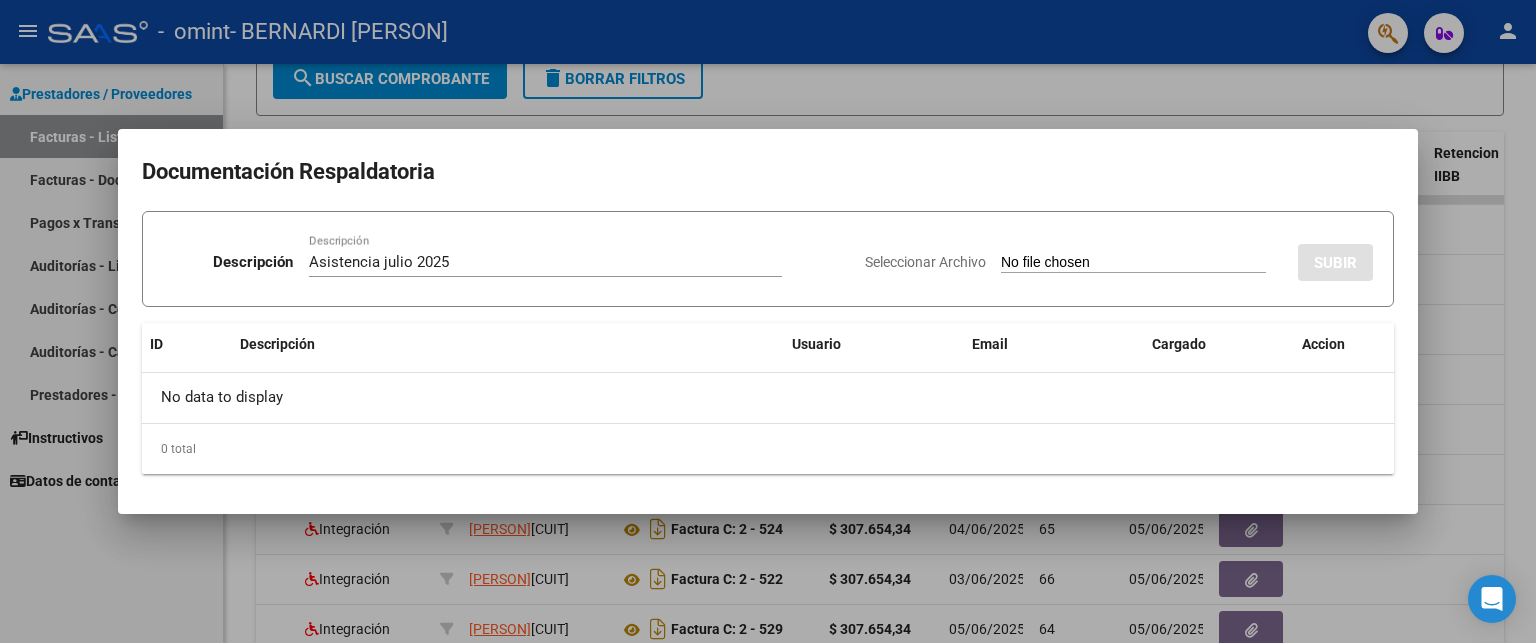 click on "Seleccionar Archivo" at bounding box center (1133, 263) 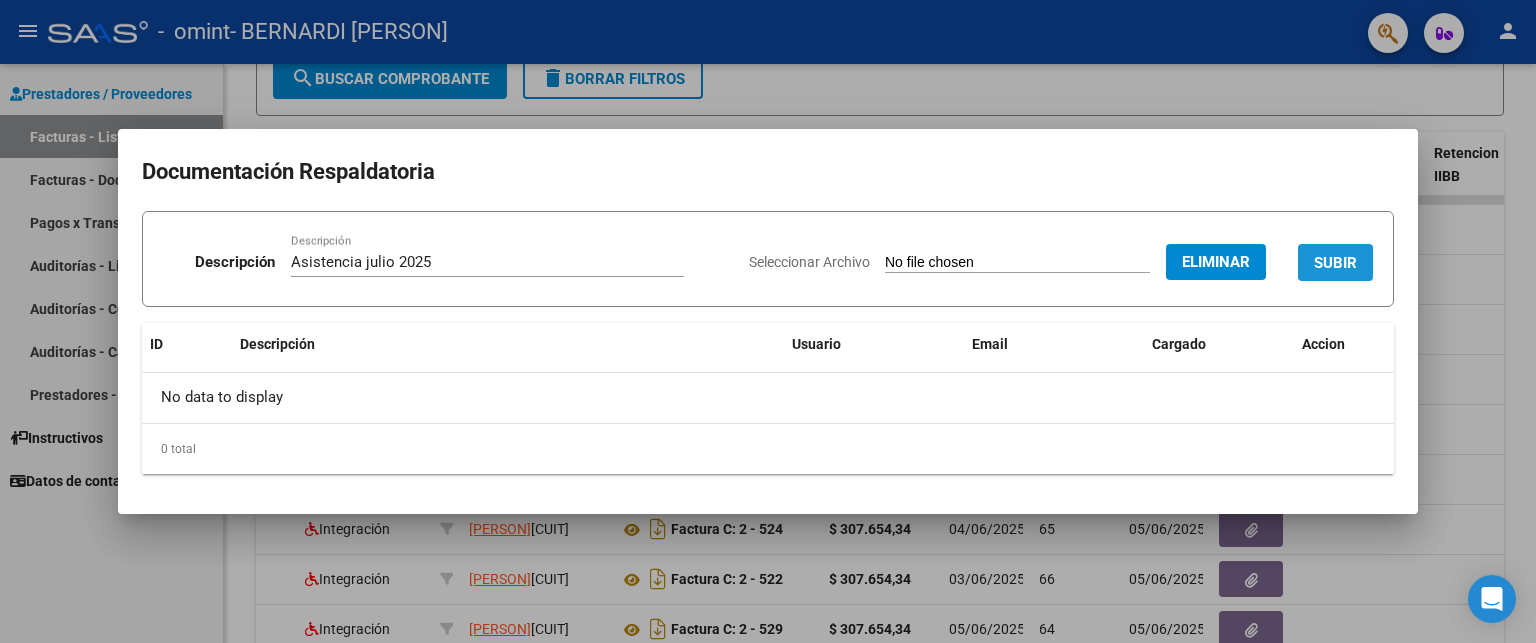 click on "SUBIR" at bounding box center [1335, 263] 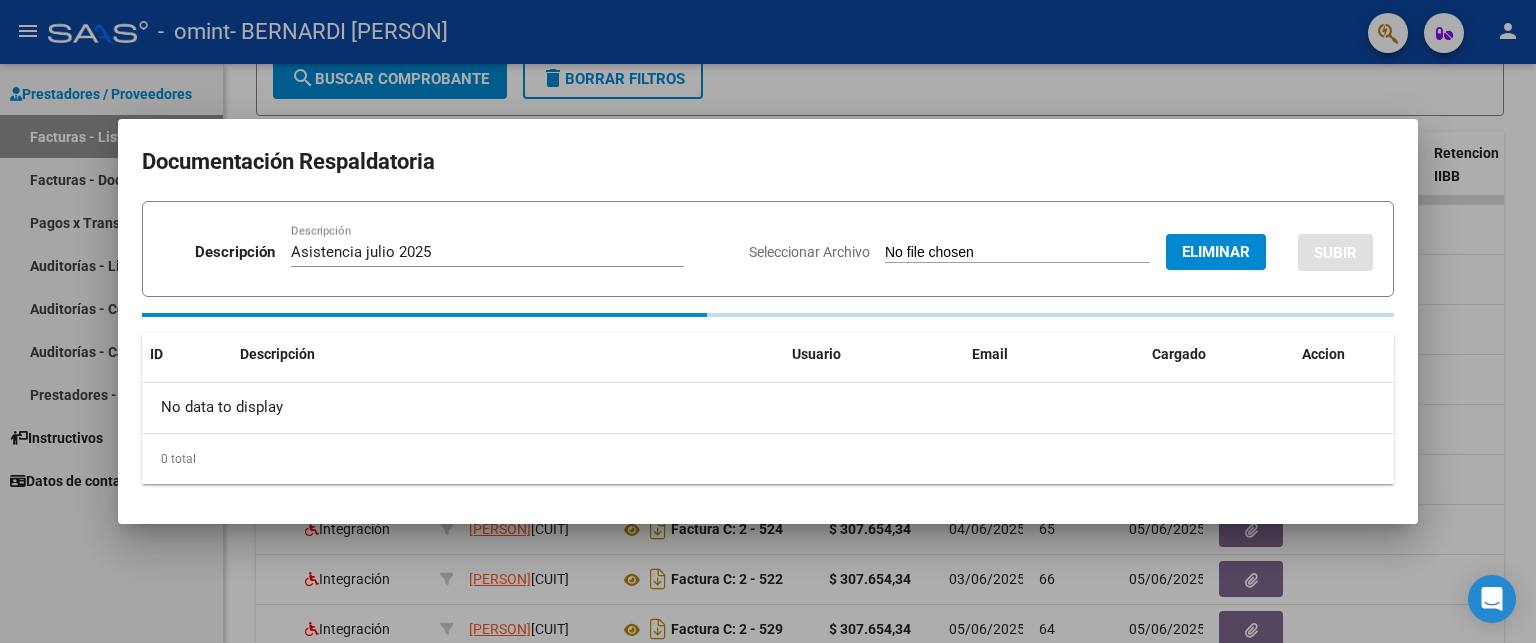 type 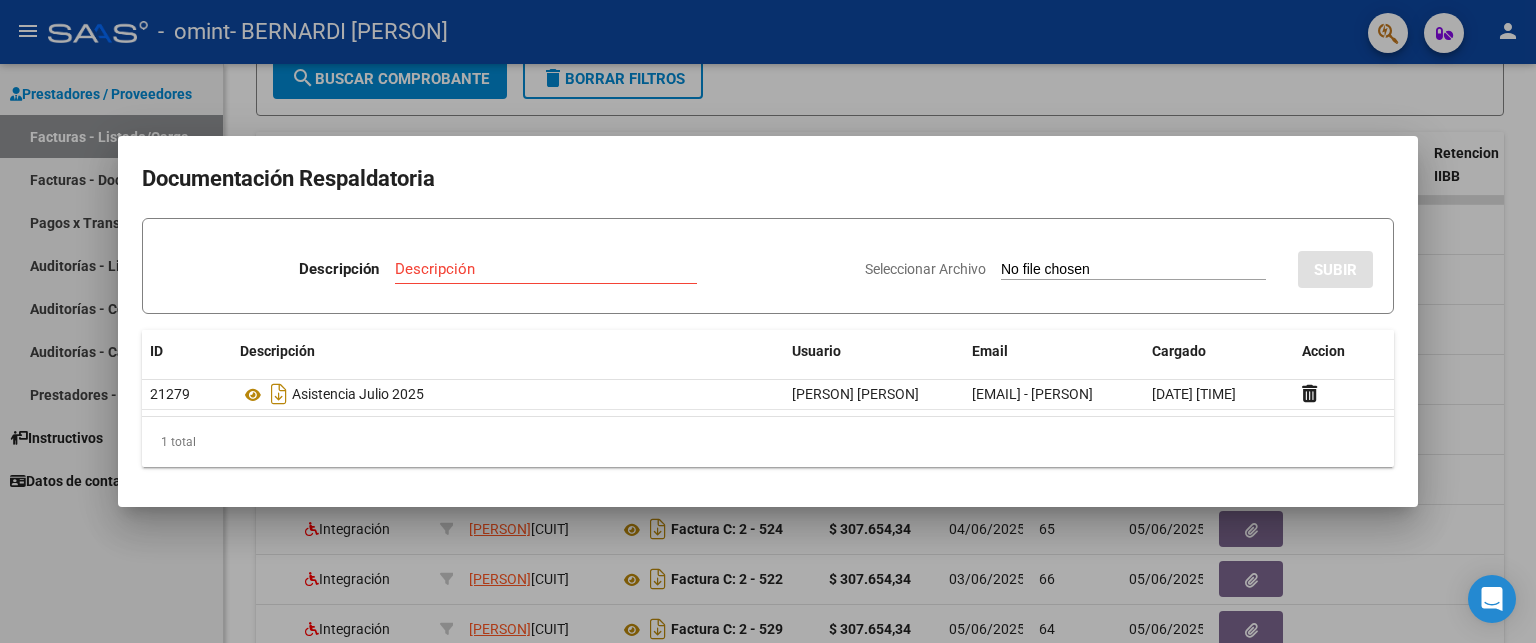 click at bounding box center [768, 321] 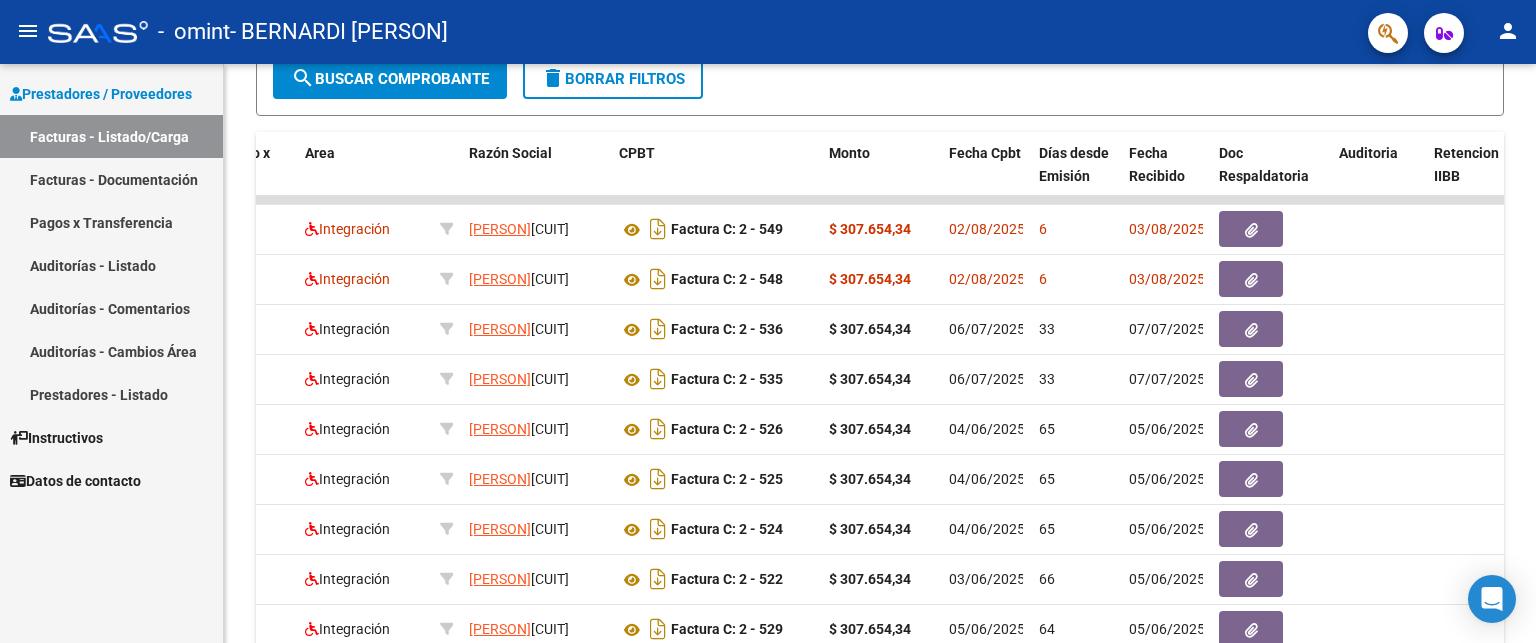 click on "Prestadores / Proveedores" at bounding box center (101, 94) 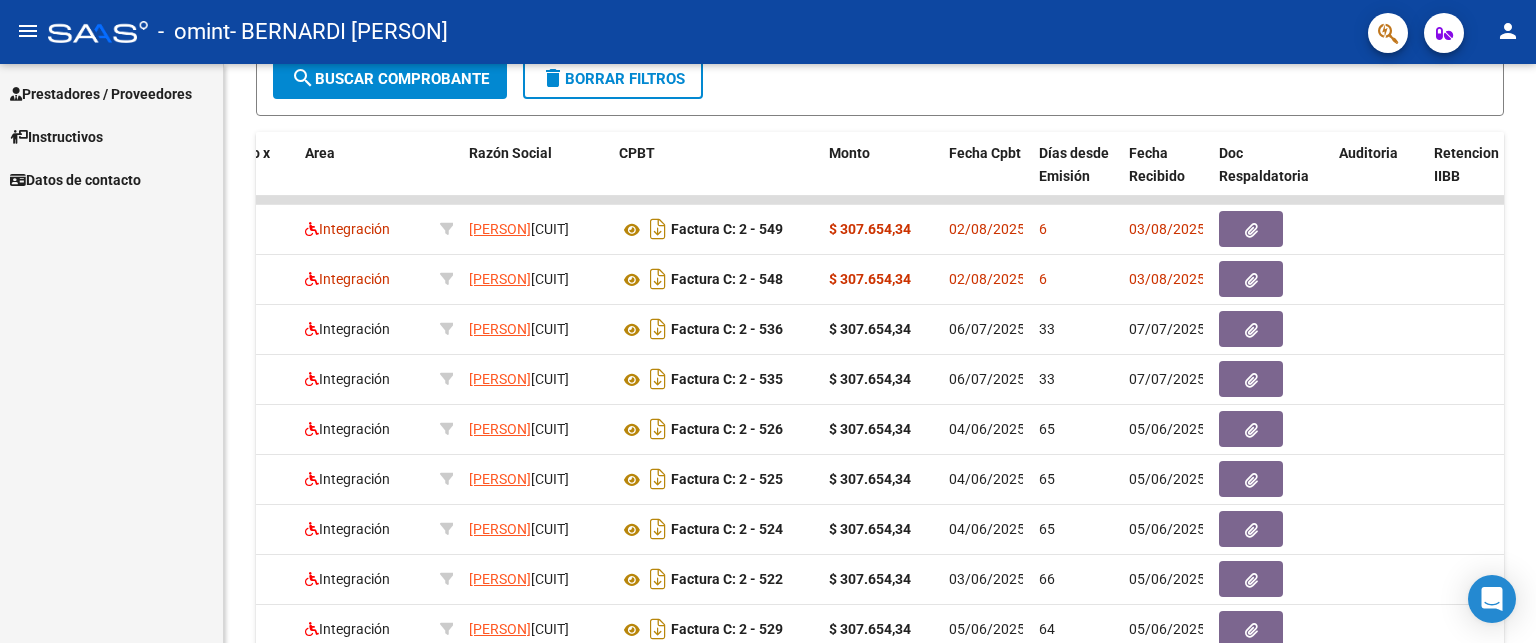 click on "Prestadores / Proveedores" at bounding box center [101, 94] 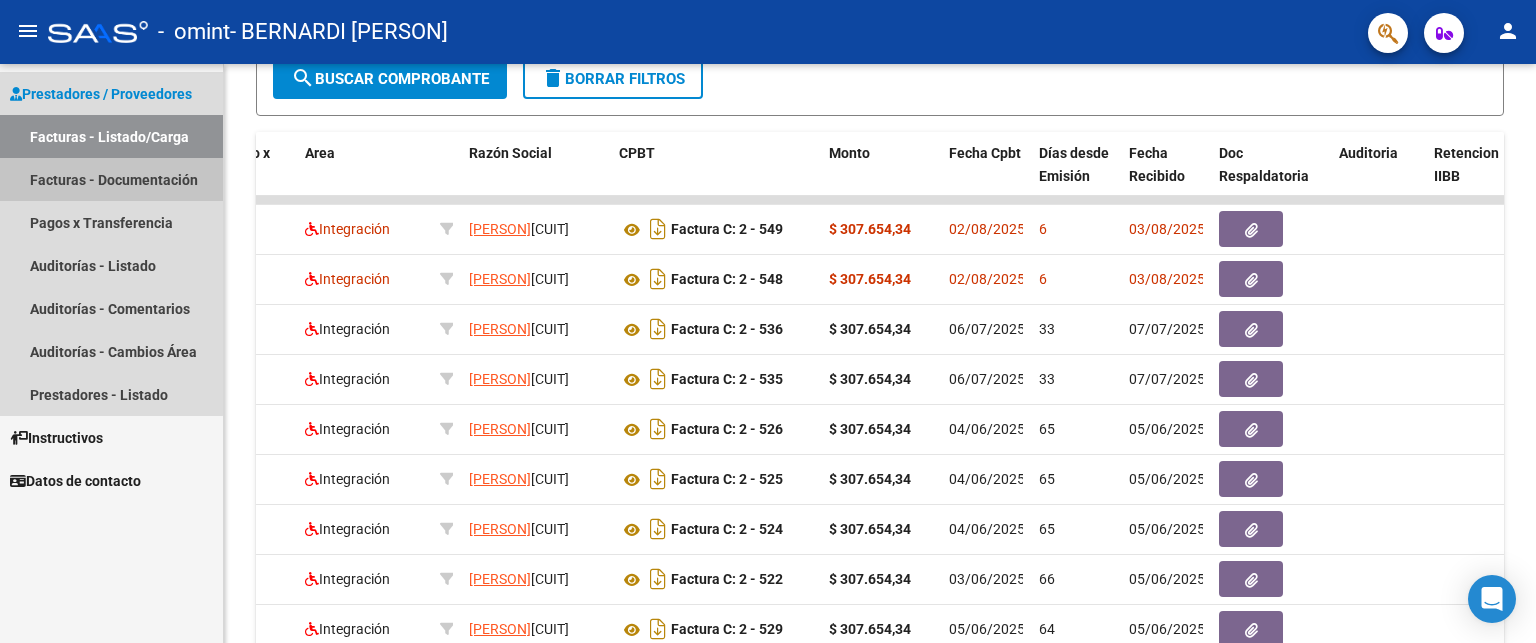click on "Facturas - Documentación" at bounding box center (111, 179) 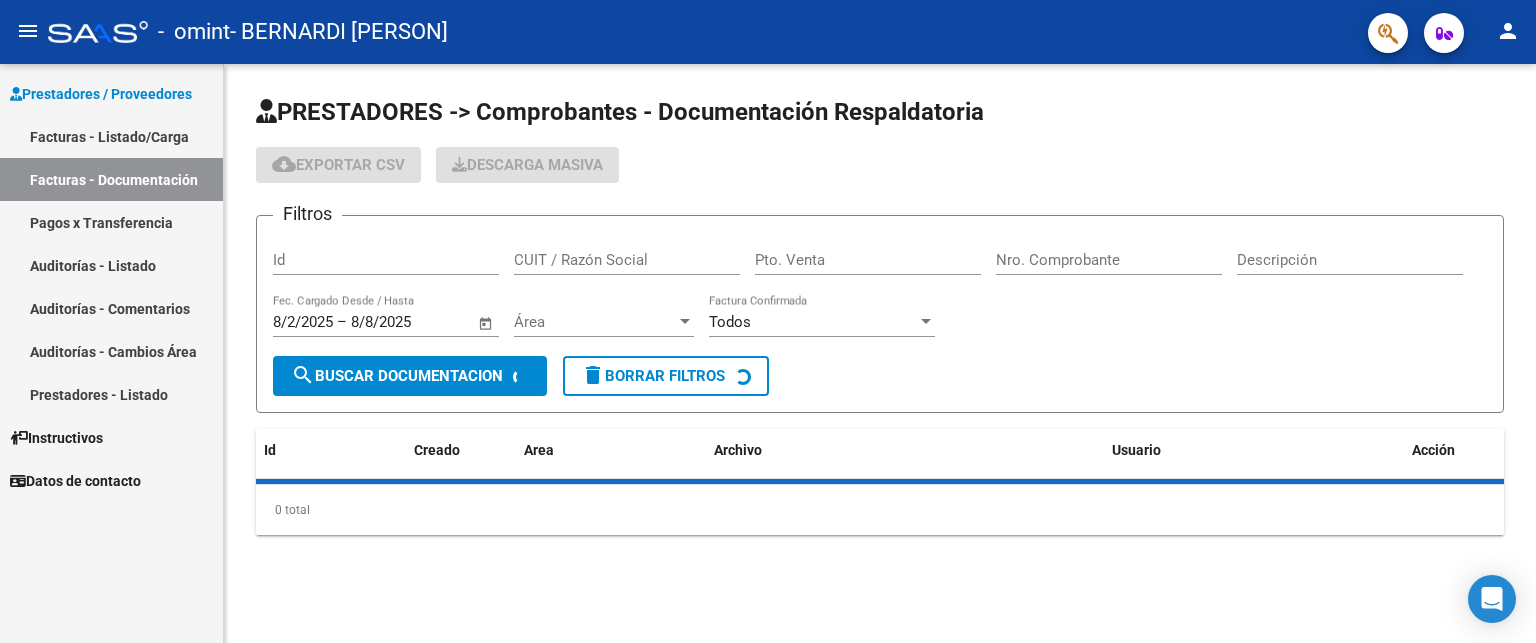 scroll, scrollTop: 0, scrollLeft: 0, axis: both 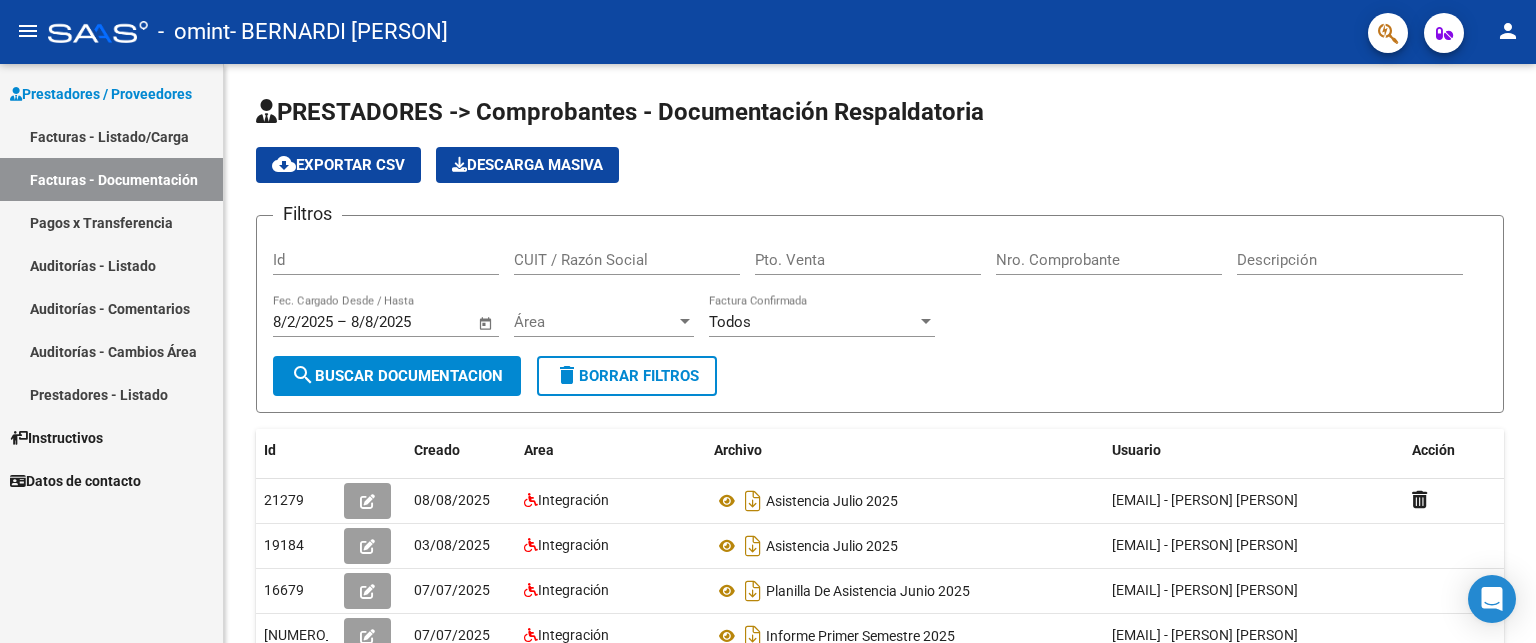 click on "Pagos x Transferencia" at bounding box center (111, 222) 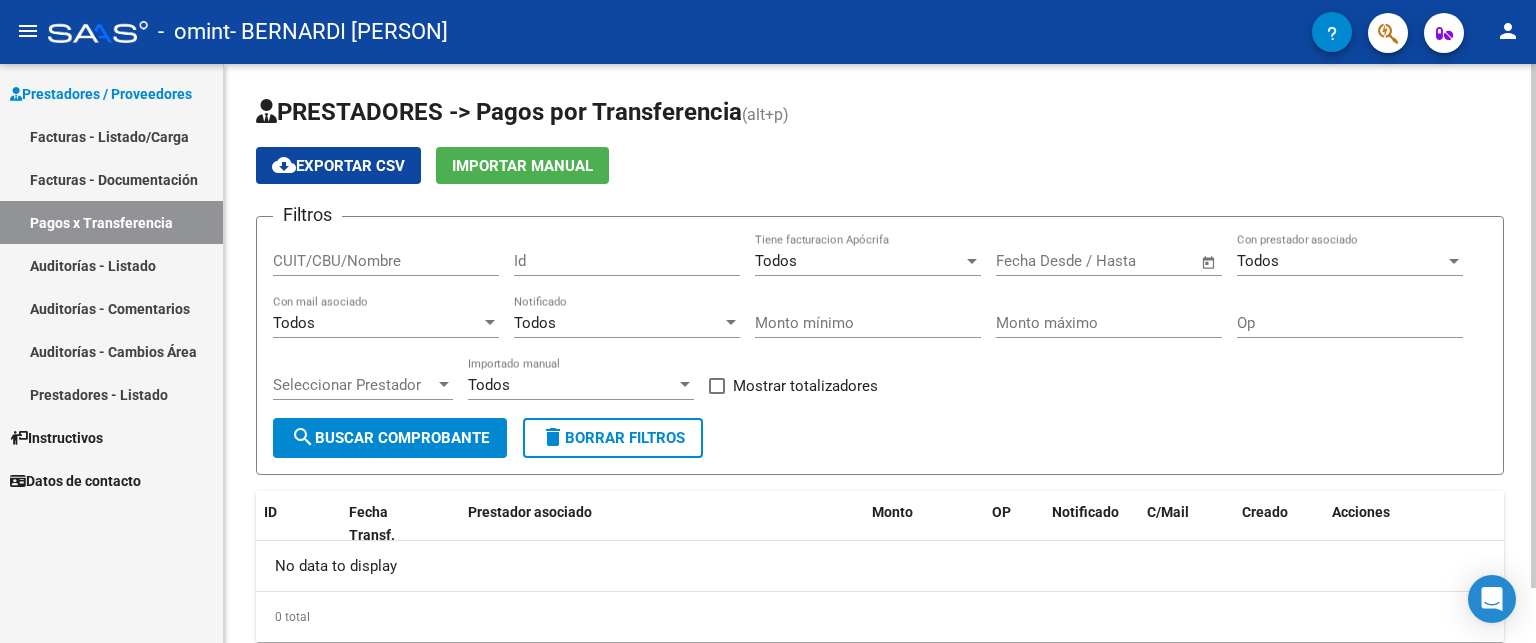 drag, startPoint x: 1529, startPoint y: 289, endPoint x: 1535, endPoint y: 332, distance: 43.416588 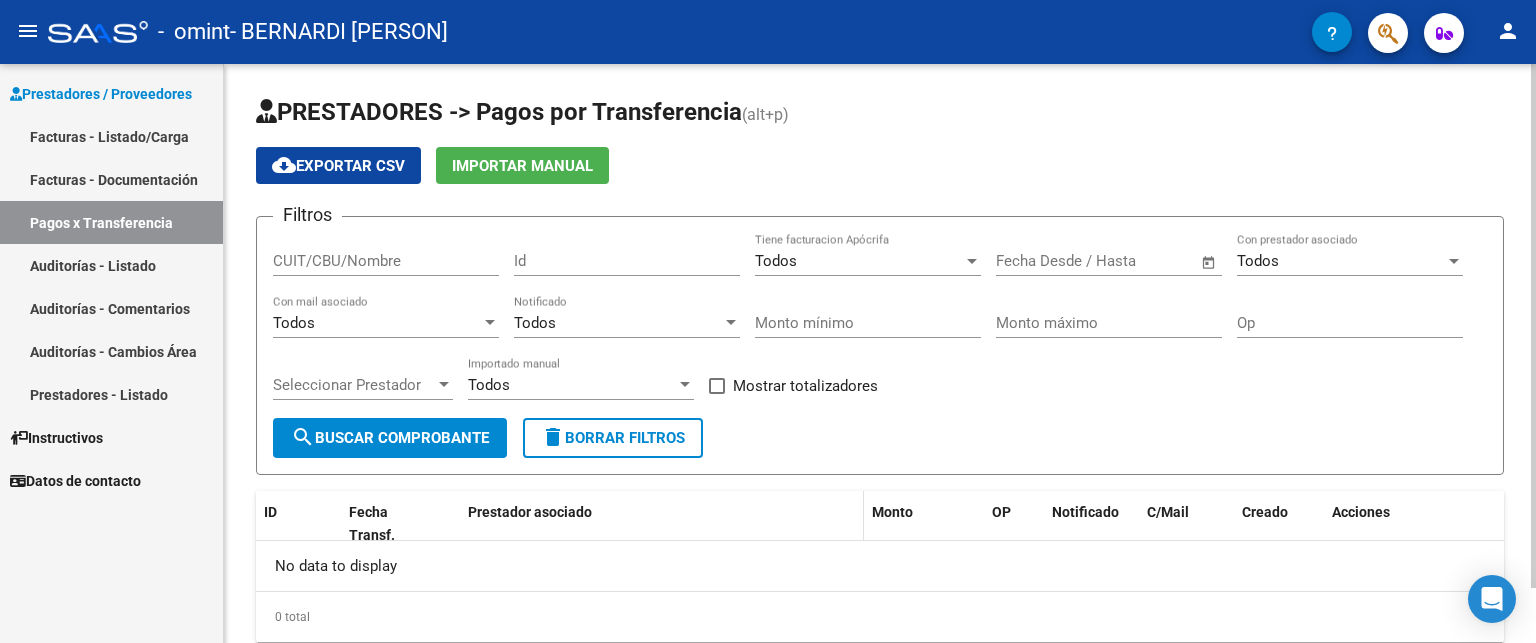 click on "Prestador asociado" 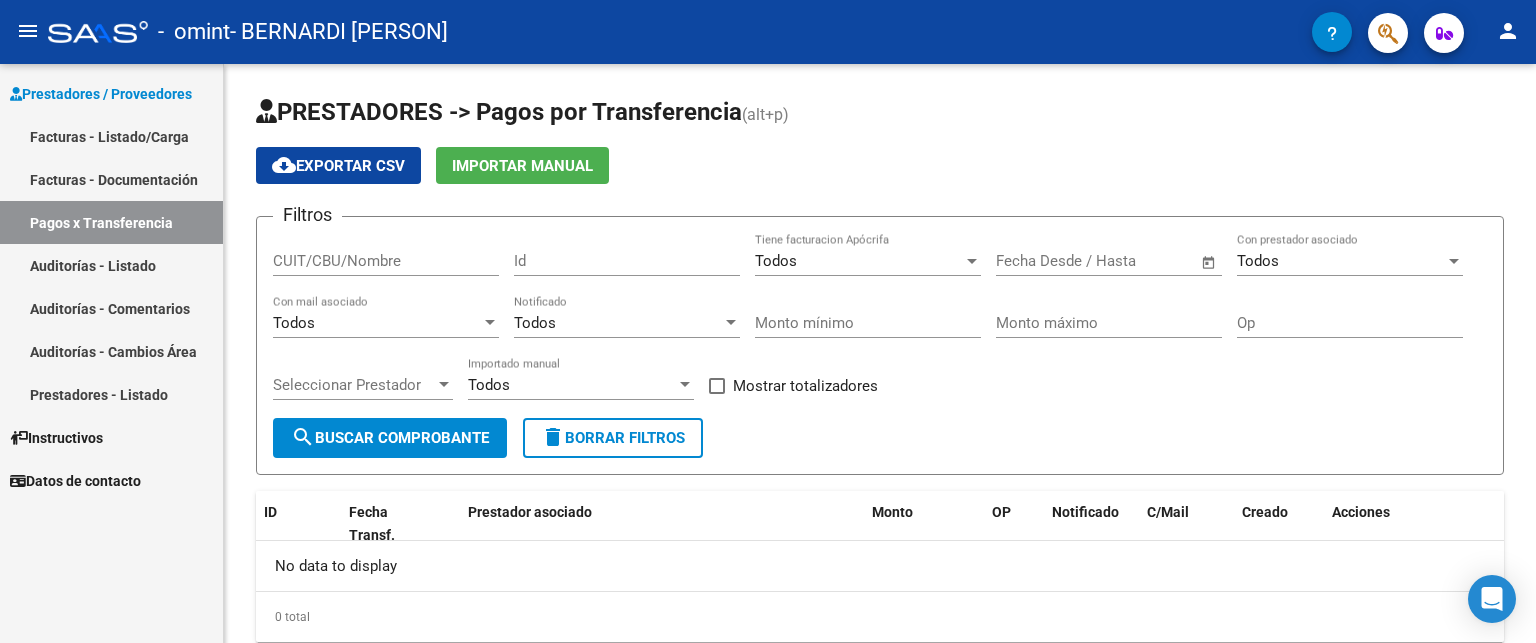 click on "Instructivos" at bounding box center (56, 438) 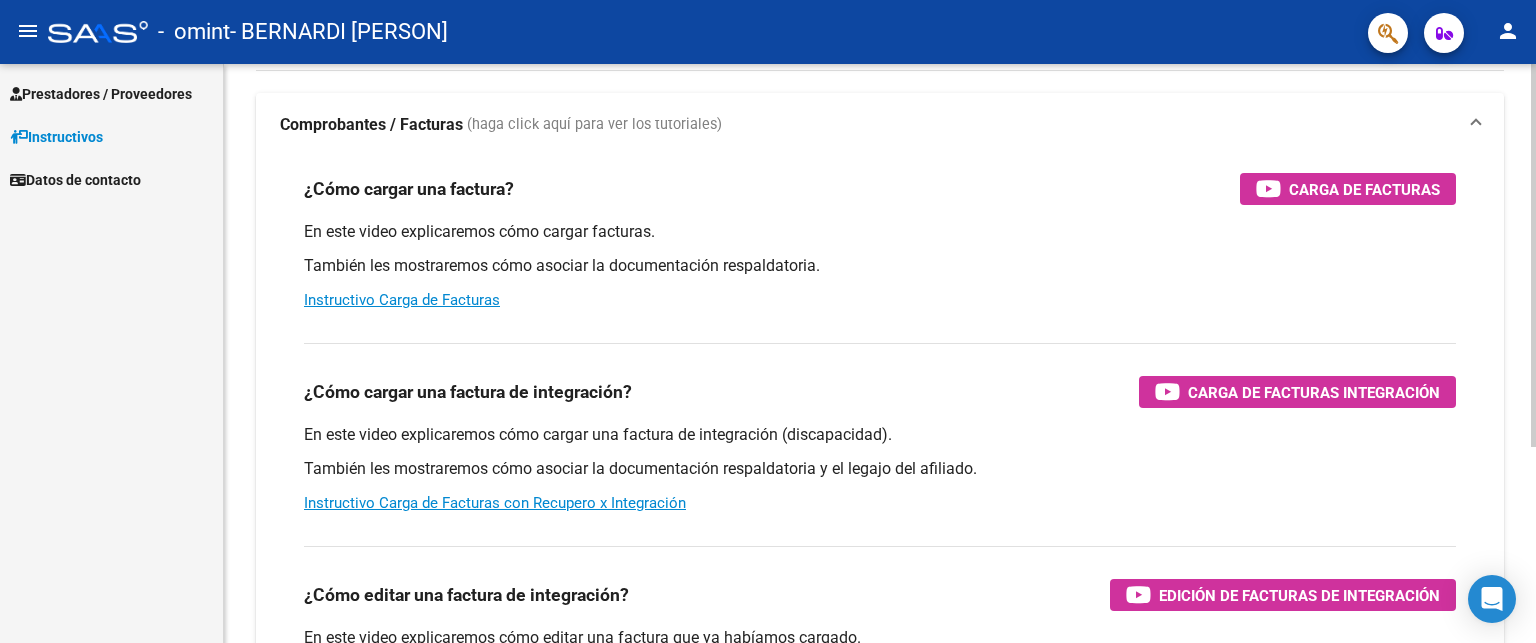 scroll, scrollTop: 120, scrollLeft: 0, axis: vertical 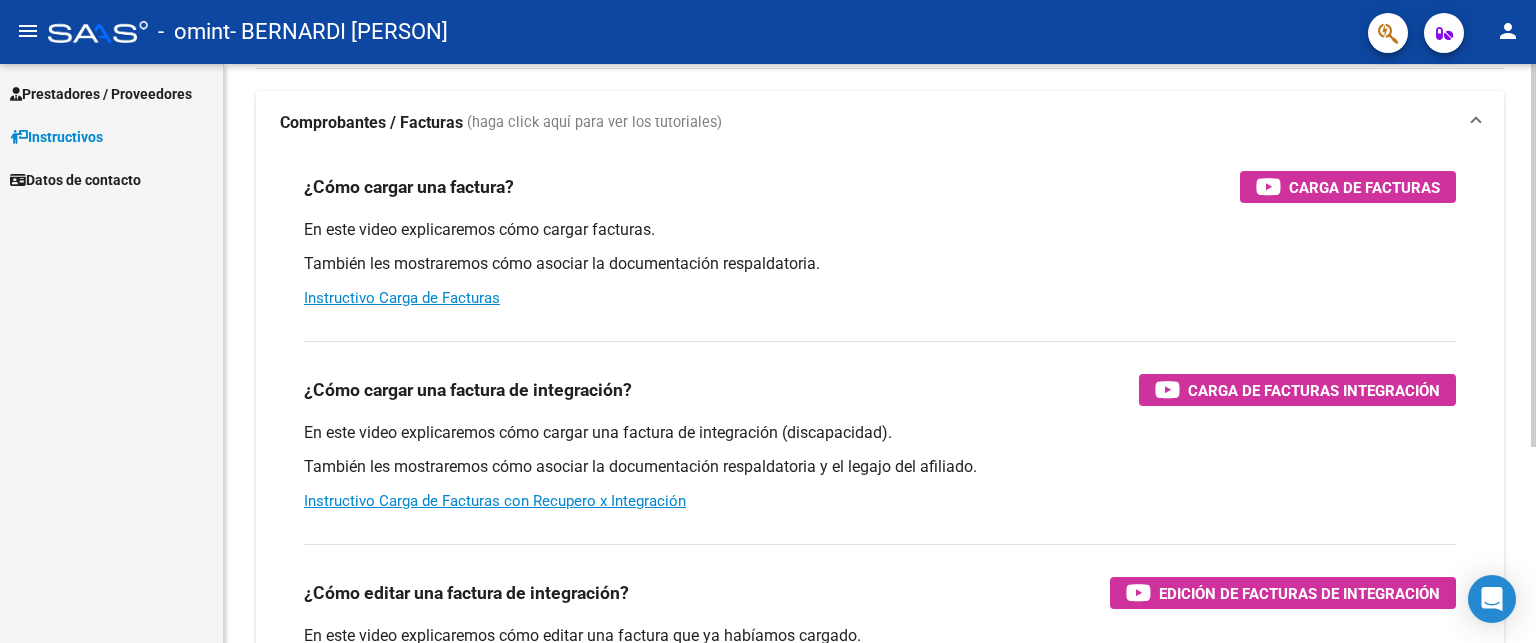 click on "Instructivos y Video Tutoriales SAAS Centro de Ayuda - Administración de O.S. Comprobantes / Facturas     (haga click aquí para ver los tutoriales) ¿Cómo cargar una factura?    Carga de Facturas En este video explicaremos cómo cargar facturas. También les mostraremos cómo asociar la documentación respaldatoria. Instructivo Carga de Facturas ¿Cómo cargar una factura de integración?    Carga de Facturas Integración En este video explicaremos cómo cargar una factura de integración (discapacidad). También les mostraremos cómo asociar la documentación respaldatoria y el legajo del afiliado. Instructivo Carga de Facturas con Recupero x Integración ¿Cómo editar una factura de integración?    Edición de Facturas de integración En este video explicaremos cómo editar una factura que ya habíamos cargado. Les mostraremos cómo asociar la documentación respaldatoria y la trazabilidad." 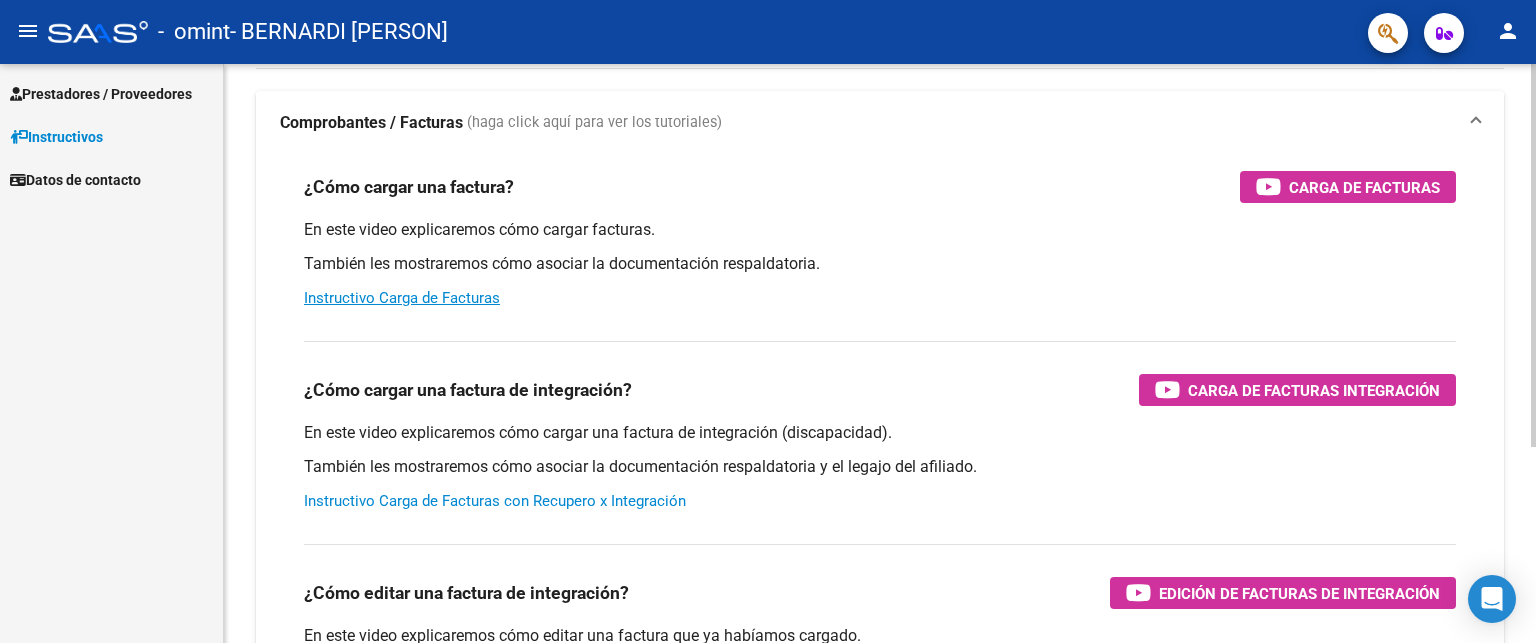 click on "Instructivo Carga de Facturas con Recupero x Integración" at bounding box center [495, 501] 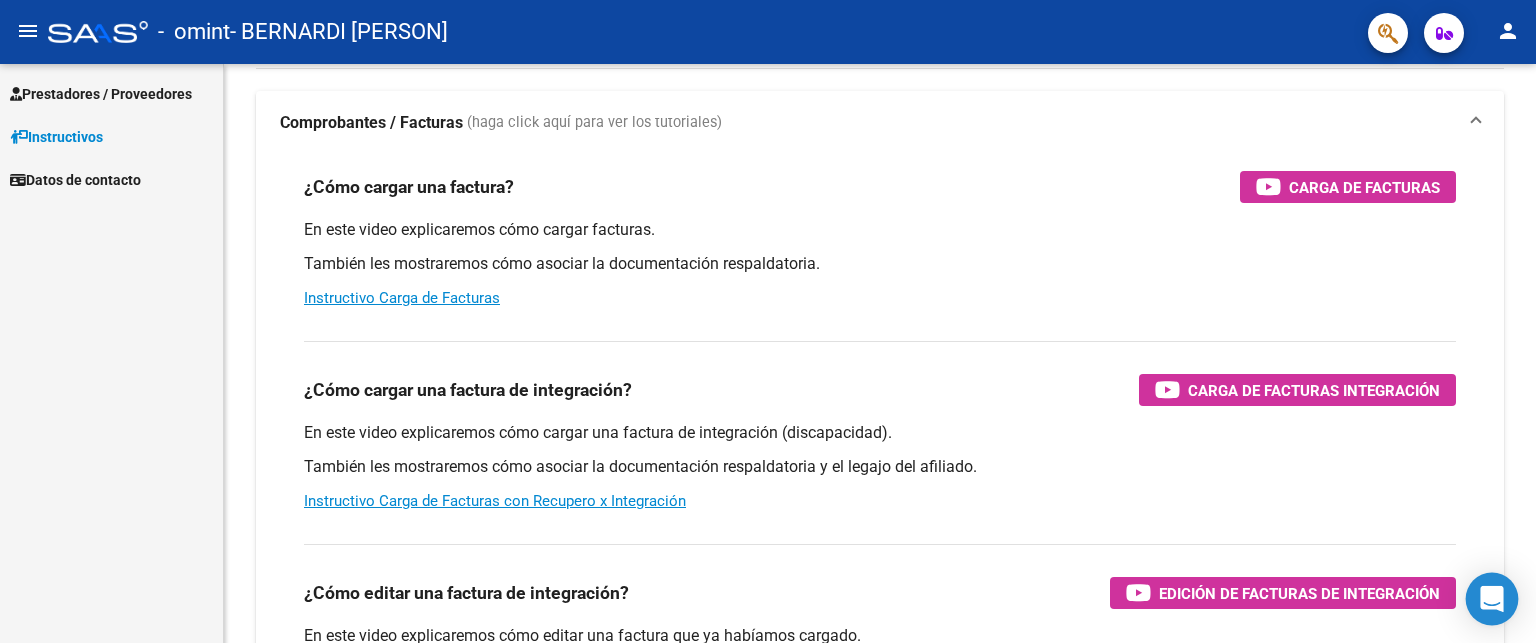 click 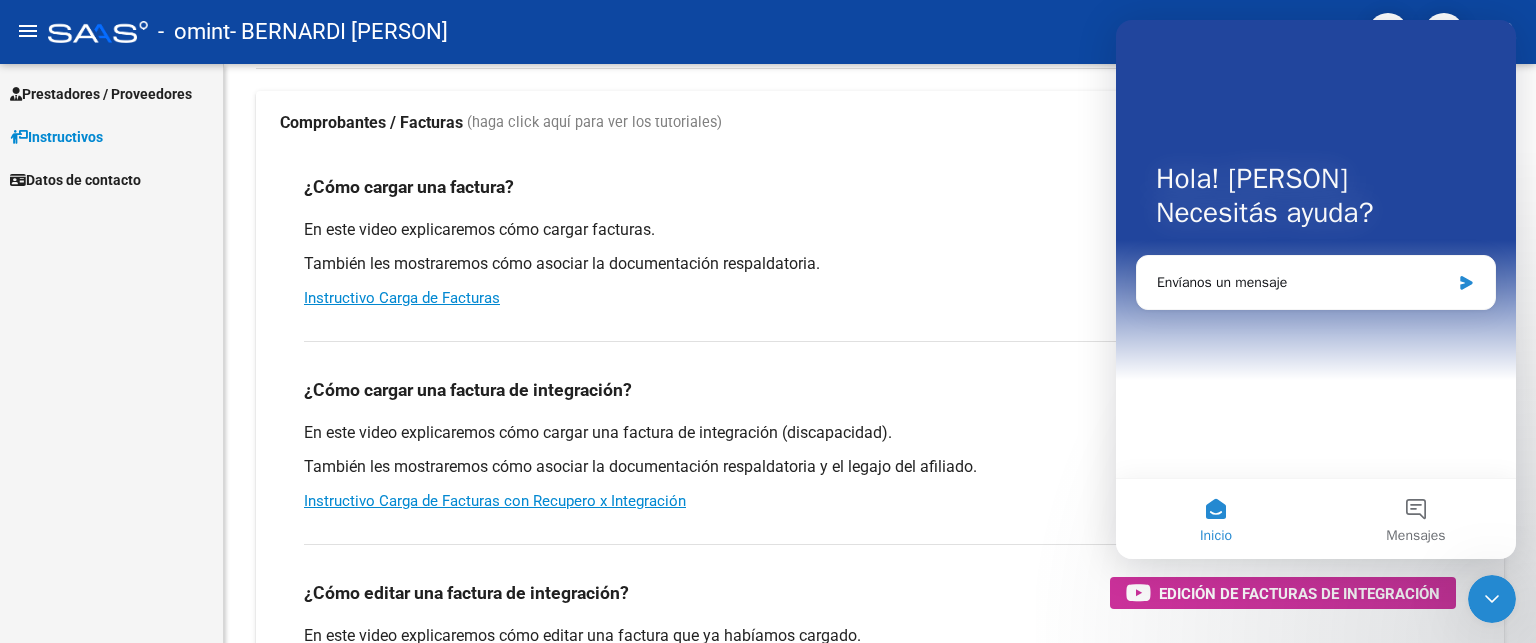 scroll, scrollTop: 0, scrollLeft: 0, axis: both 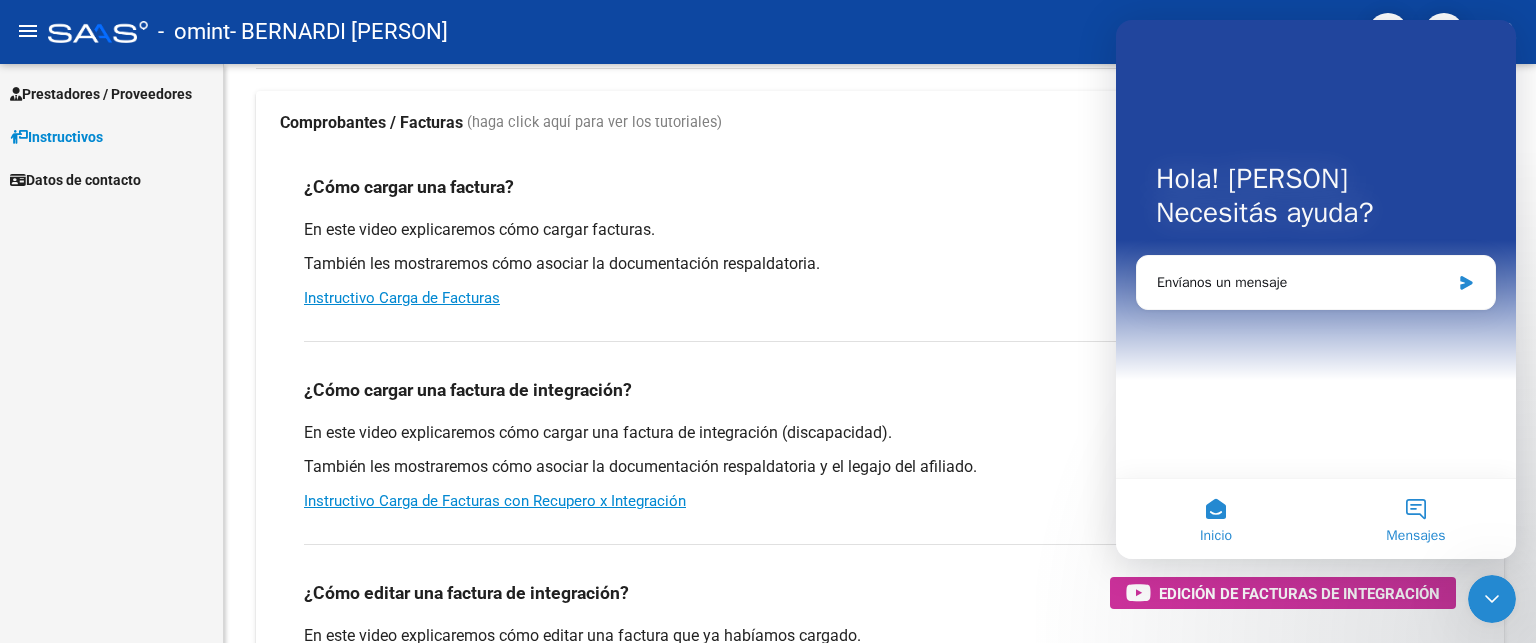 click on "Mensajes" at bounding box center [1416, 519] 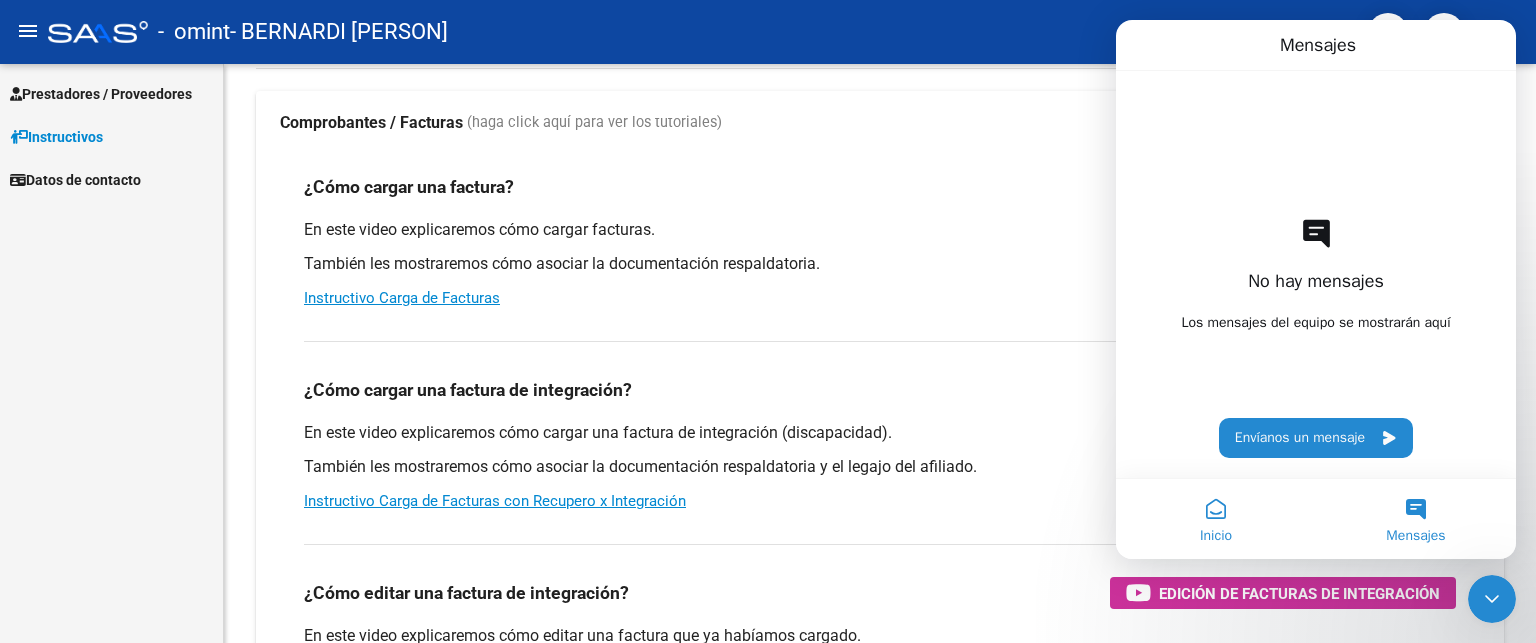 click on "Inicio" at bounding box center (1216, 519) 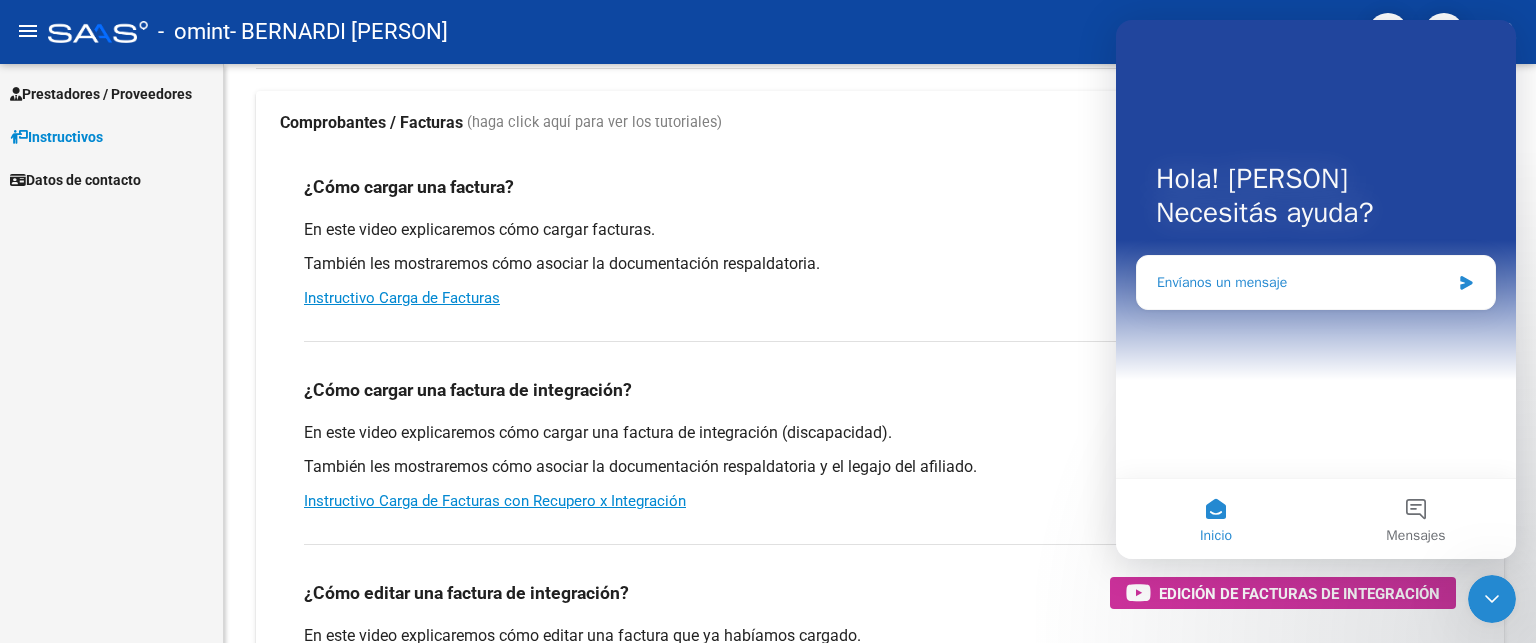 click on "Envíanos un mensaje" at bounding box center (1316, 282) 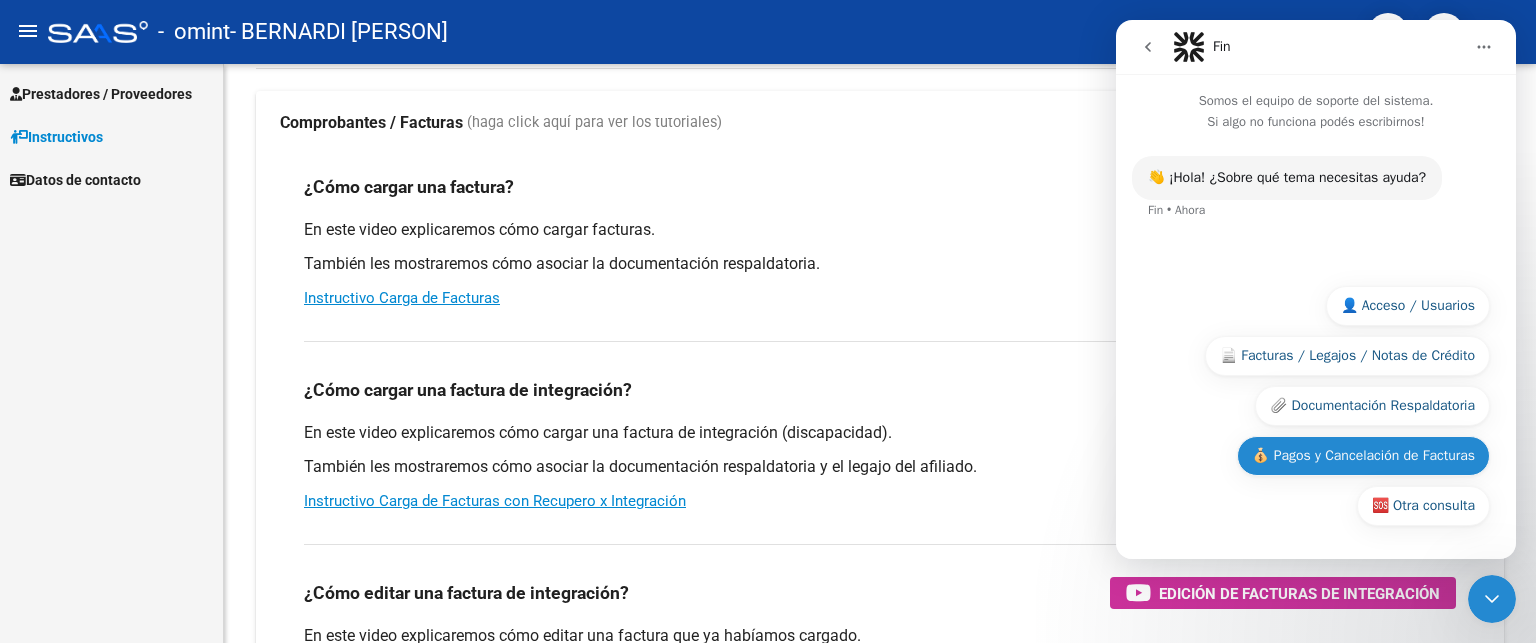 click on "💰 Pagos y Cancelación de Facturas" at bounding box center (1363, 456) 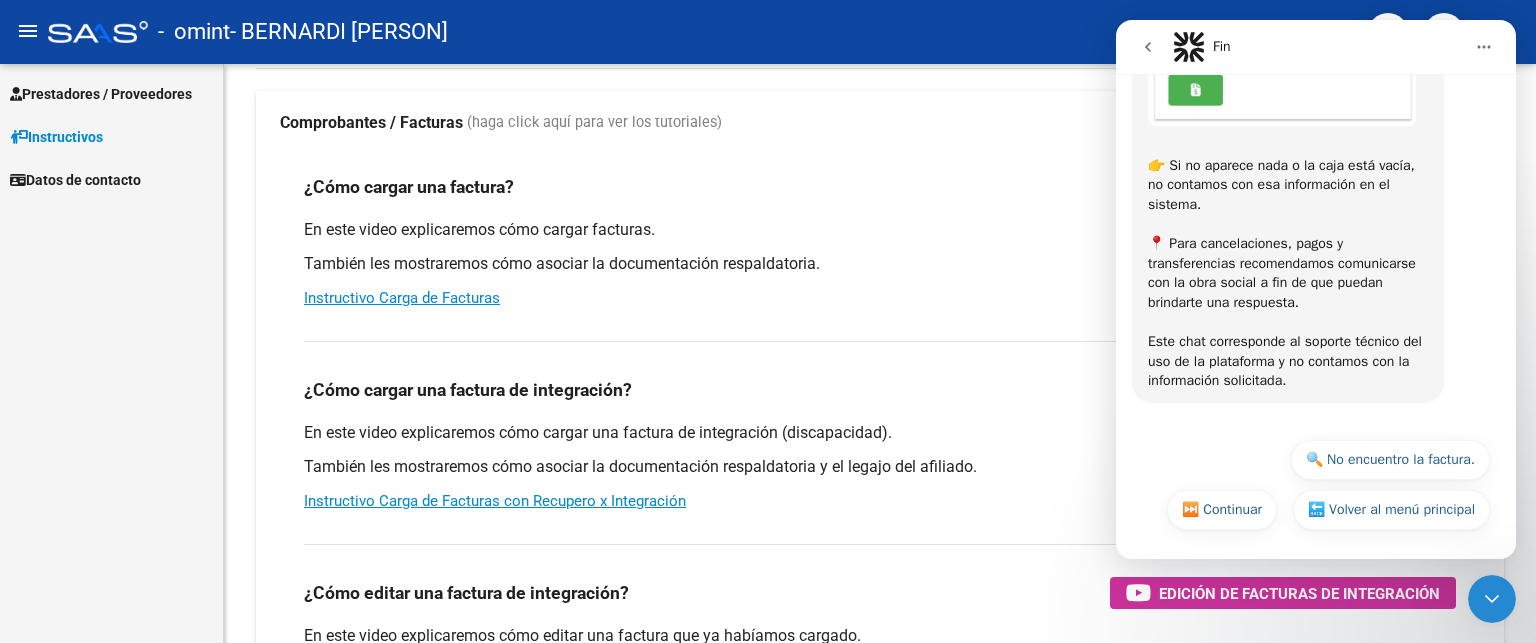 scroll, scrollTop: 763, scrollLeft: 0, axis: vertical 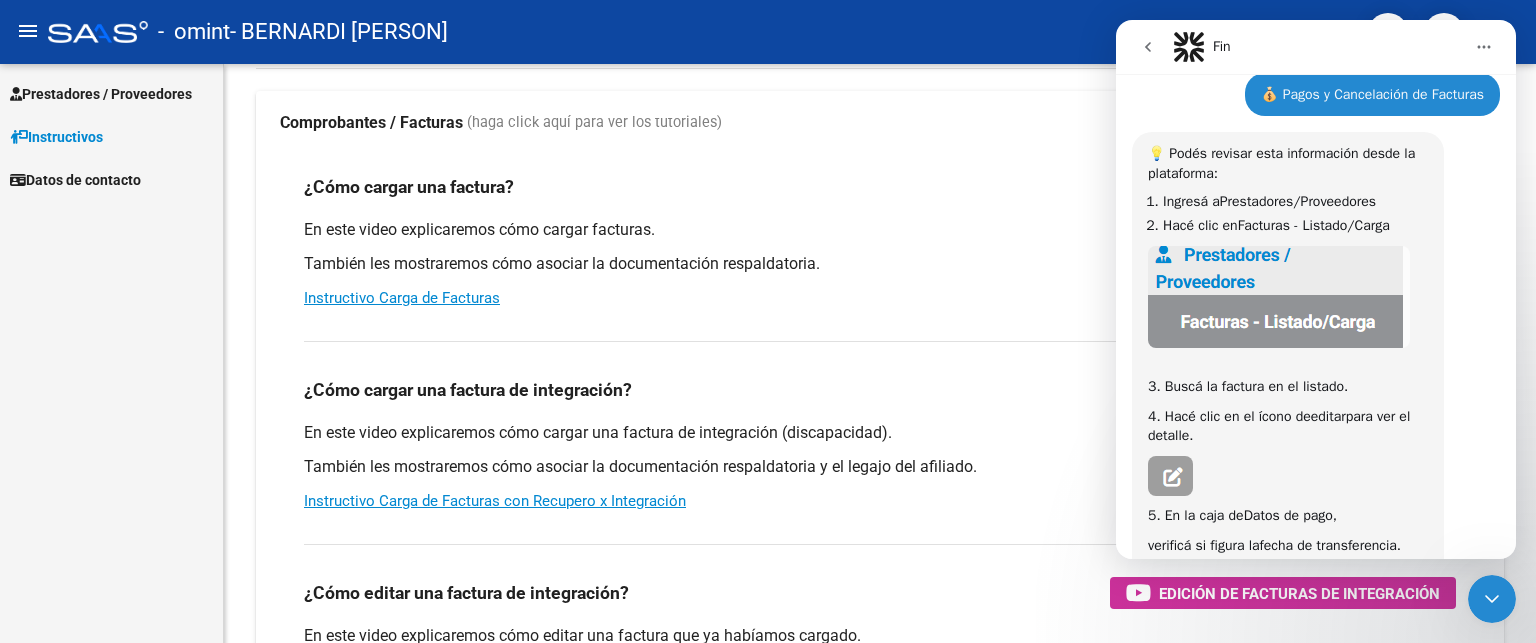click 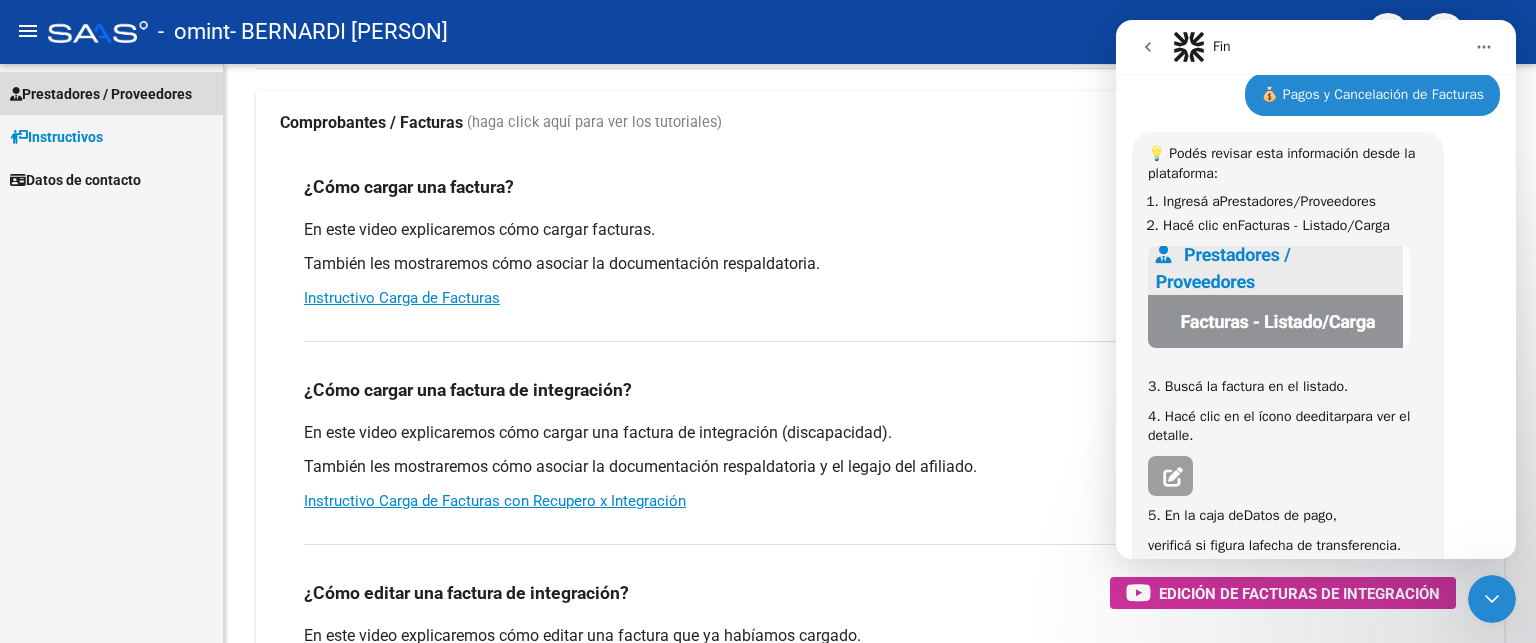 click on "Prestadores / Proveedores" at bounding box center [101, 94] 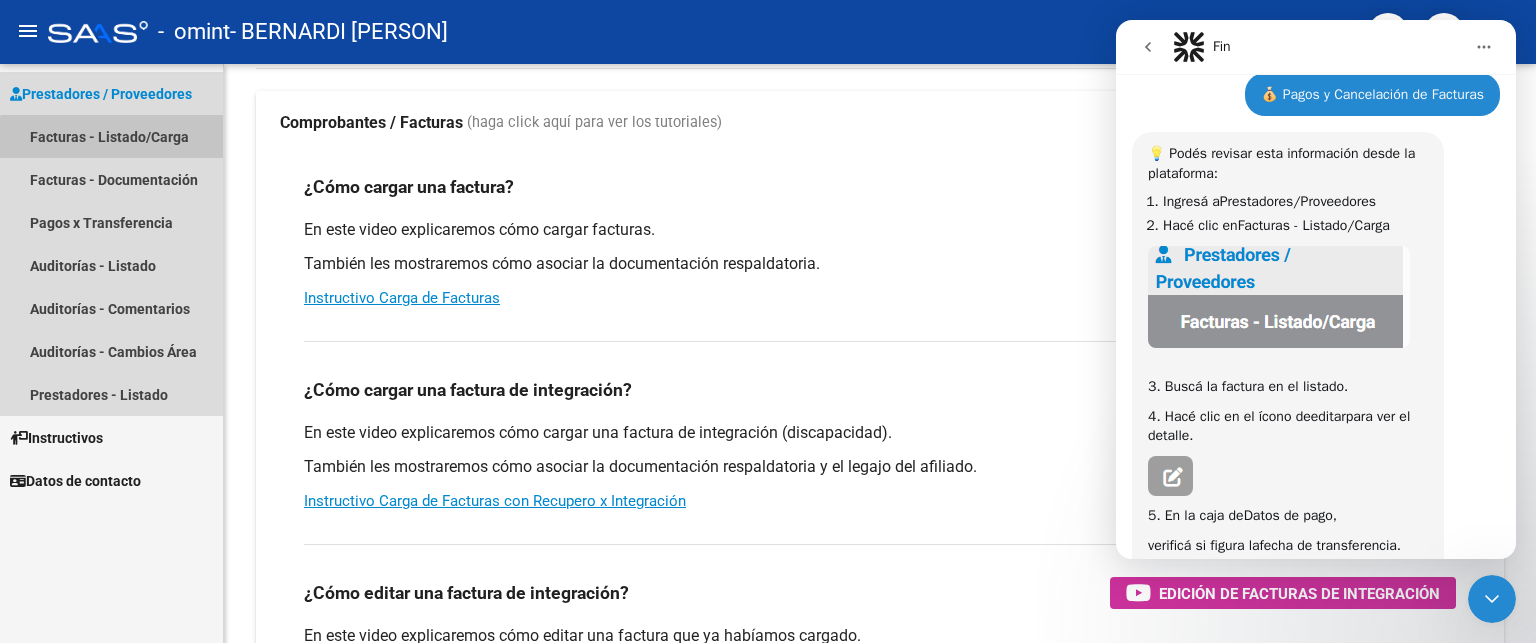 click on "Facturas - Listado/Carga" at bounding box center (111, 136) 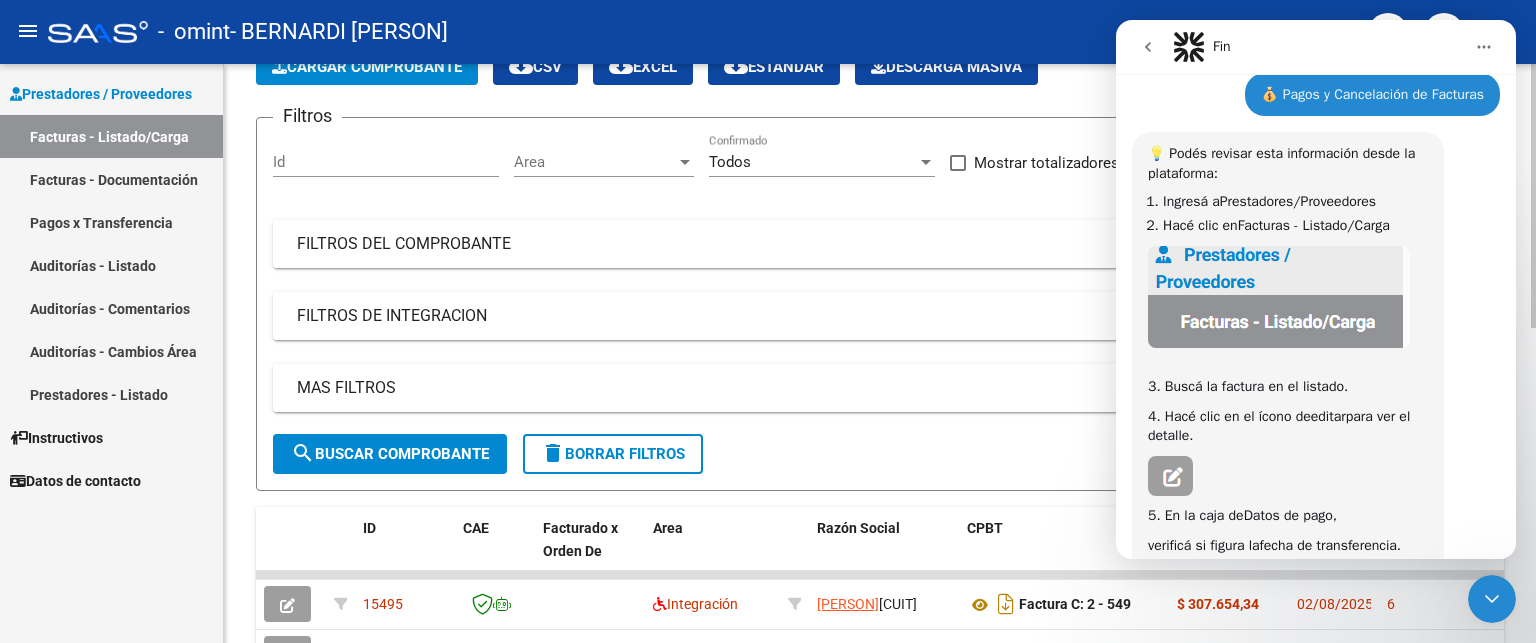 drag, startPoint x: 241, startPoint y: 518, endPoint x: 231, endPoint y: 413, distance: 105.47511 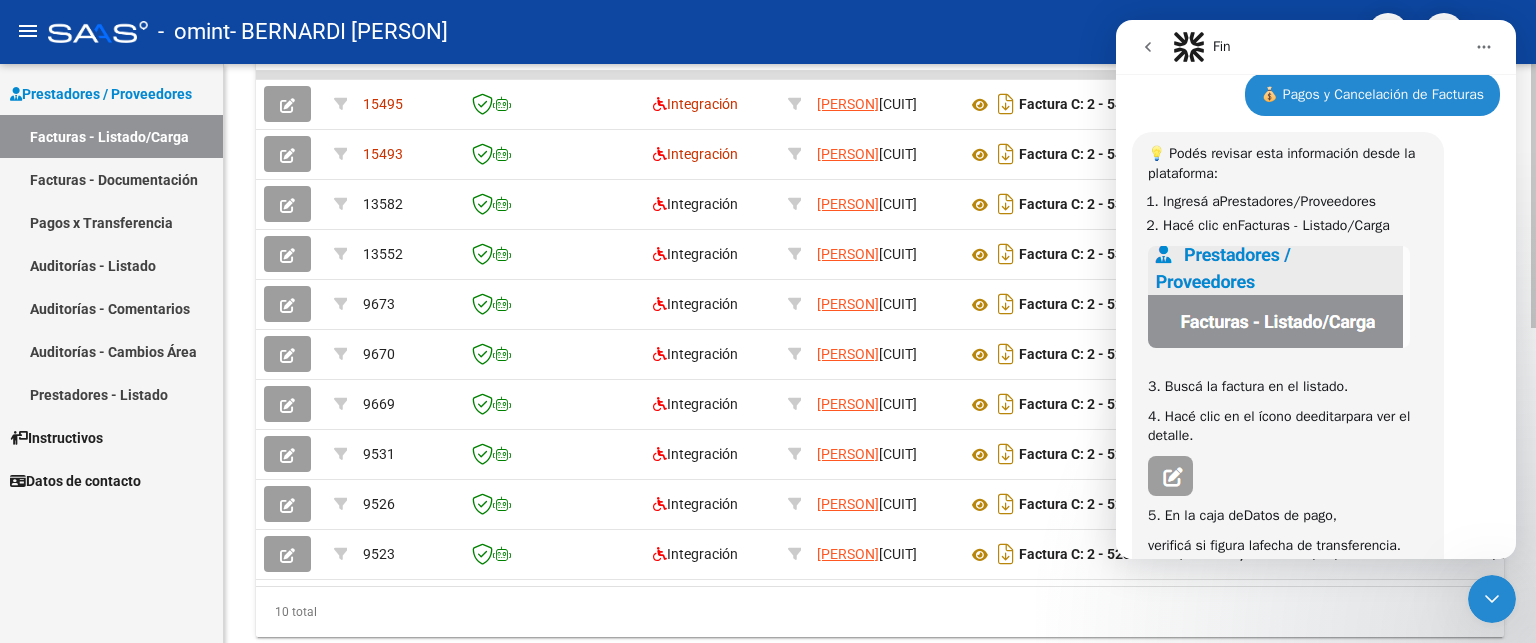 scroll, scrollTop: 621, scrollLeft: 0, axis: vertical 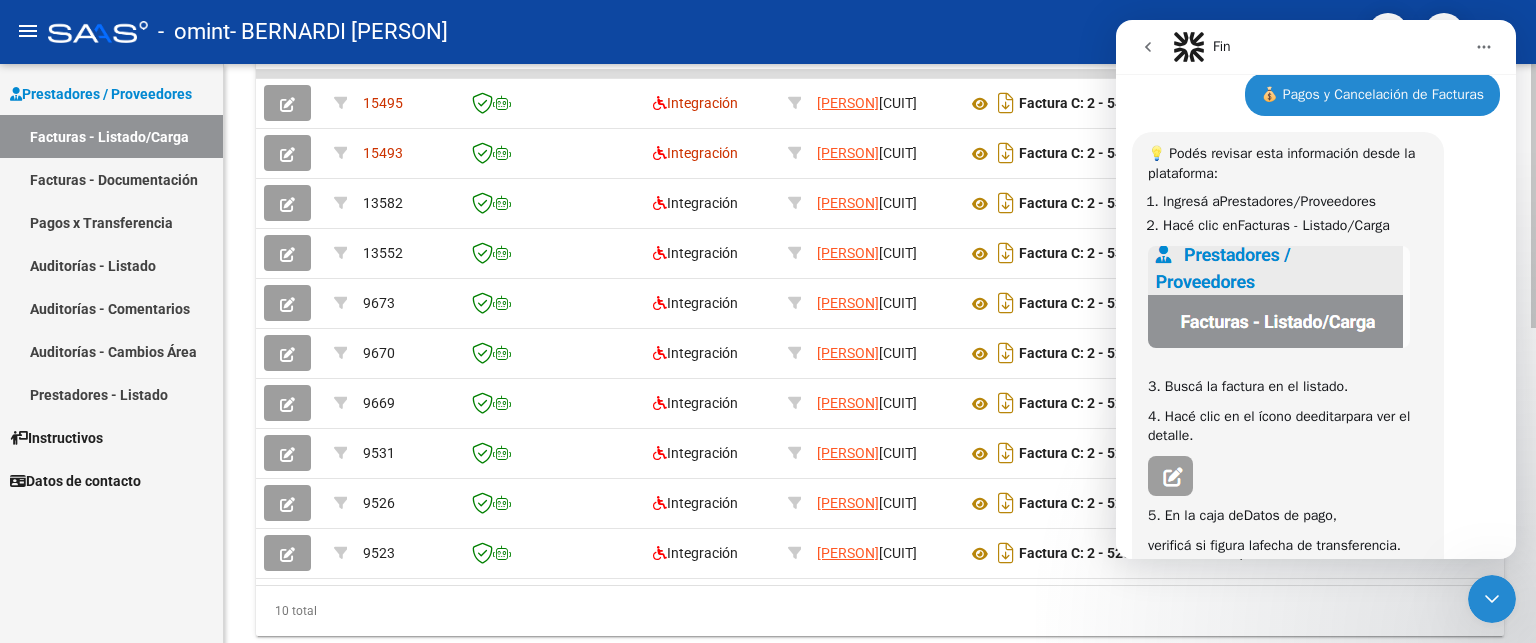 click 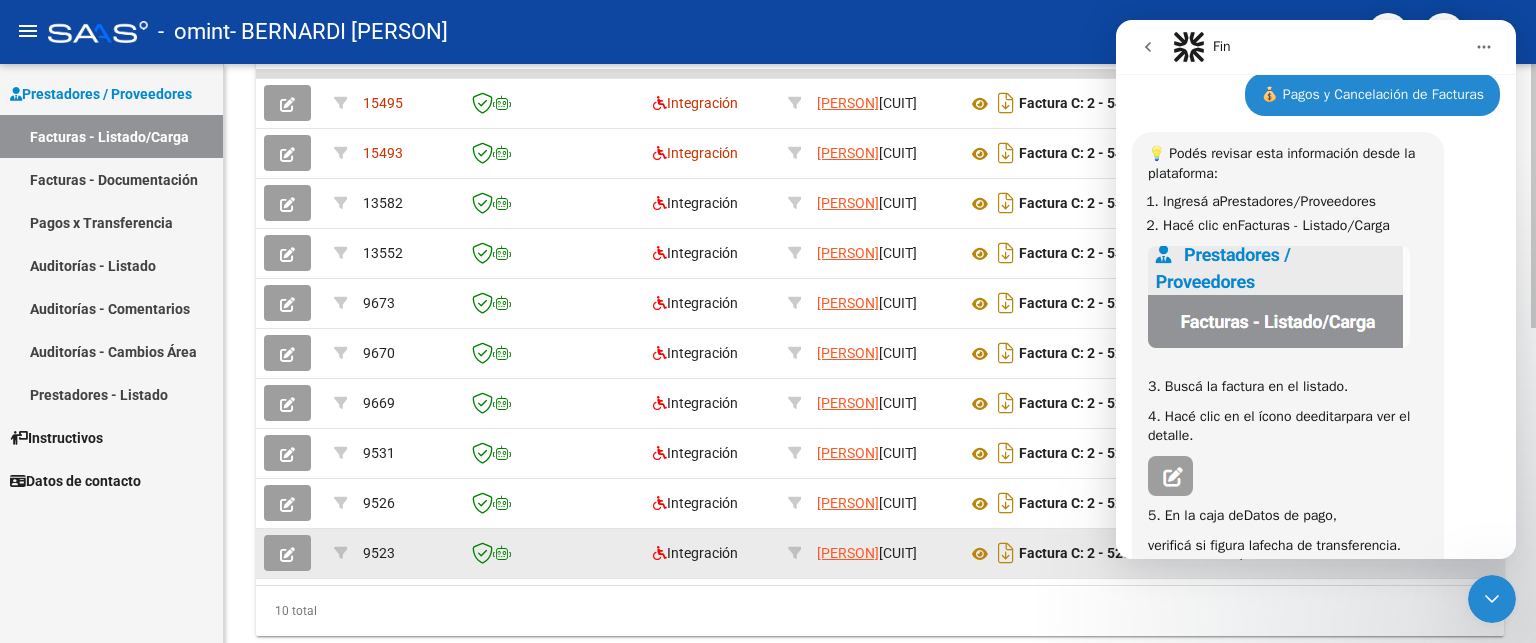 click 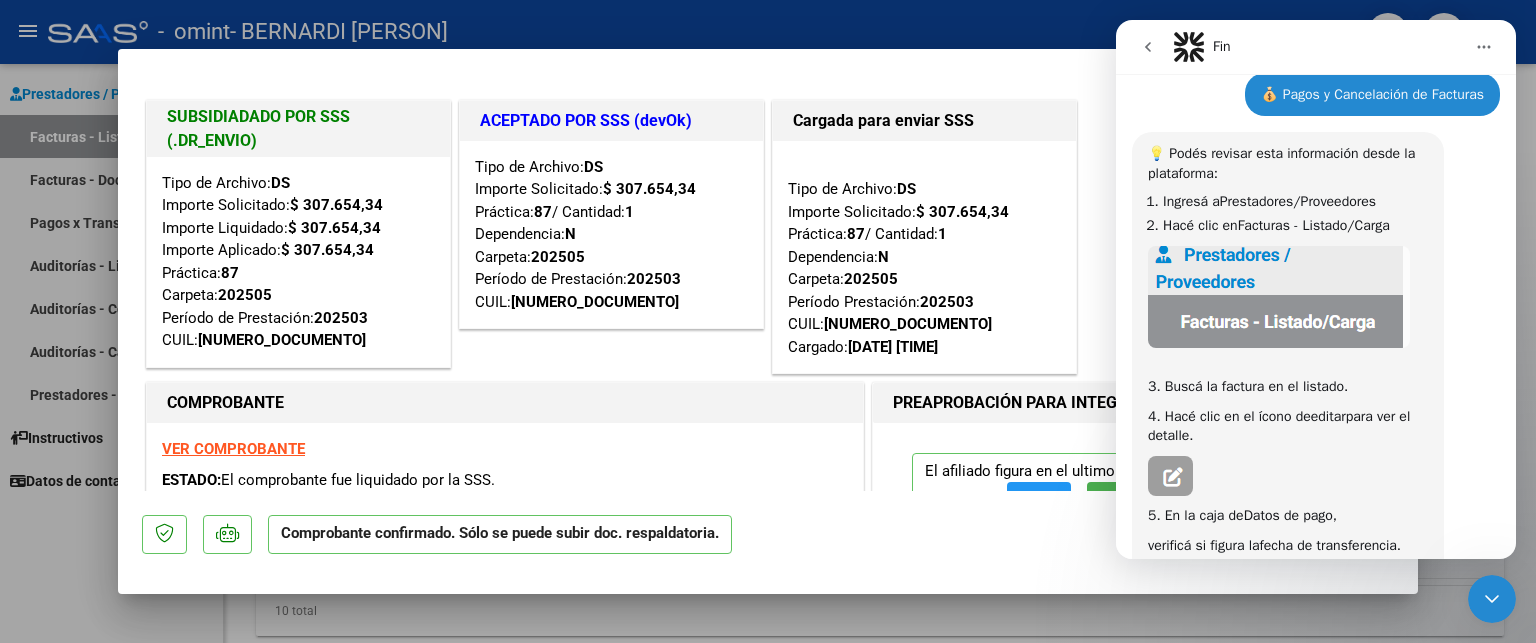 click on "SUBSIDIADADO POR SSS (.DR_ENVIO)  Tipo de Archivo:  DS  Importe Solicitado:  $ 307.654,34  Importe Liquidado:  $ 307.654,34  Importe Aplicado:  $ 307.654,34  Práctica:  87  Carpeta:  202505  Período de Prestación:  202503  CUIL:  [CUIL] ACEPTADO POR SSS (devOk)  Tipo de Archivo:  DS  Importe Solicitado:  $ 307.654,34  Práctica:  87  / Cantidad:  1  Dependencia:  N  Carpeta:  202505  Período de Prestación:  202503  CUIL:  [CUIL] Cargada para enviar SSS  Tipo de Archivo:  DS  Importe Solicitado:  $ 307.654,34  Práctica:  87  / Cantidad:  1  Dependencia:  N  Carpeta:  202505  Período Prestación:  202503  CUIL:  [CUIL]  Cargado:  [DATE] [TIME]" at bounding box center [768, 237] 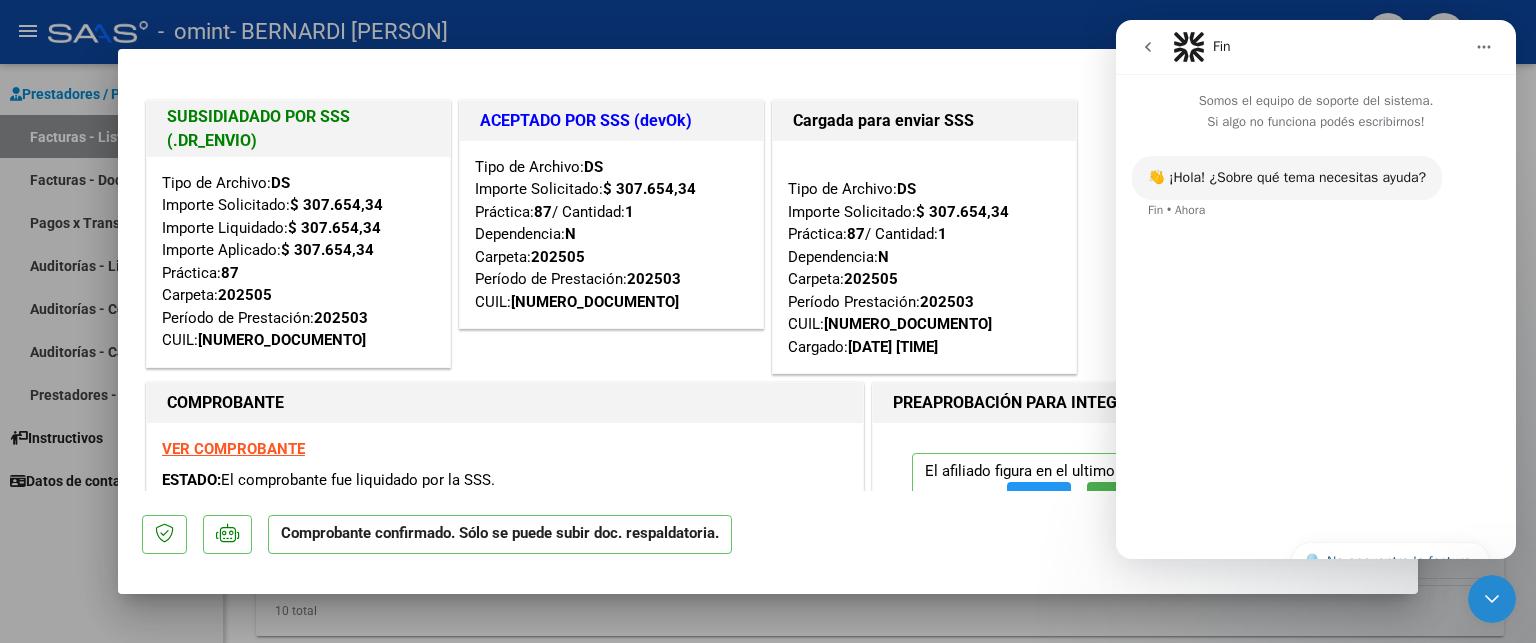 scroll, scrollTop: 0, scrollLeft: 0, axis: both 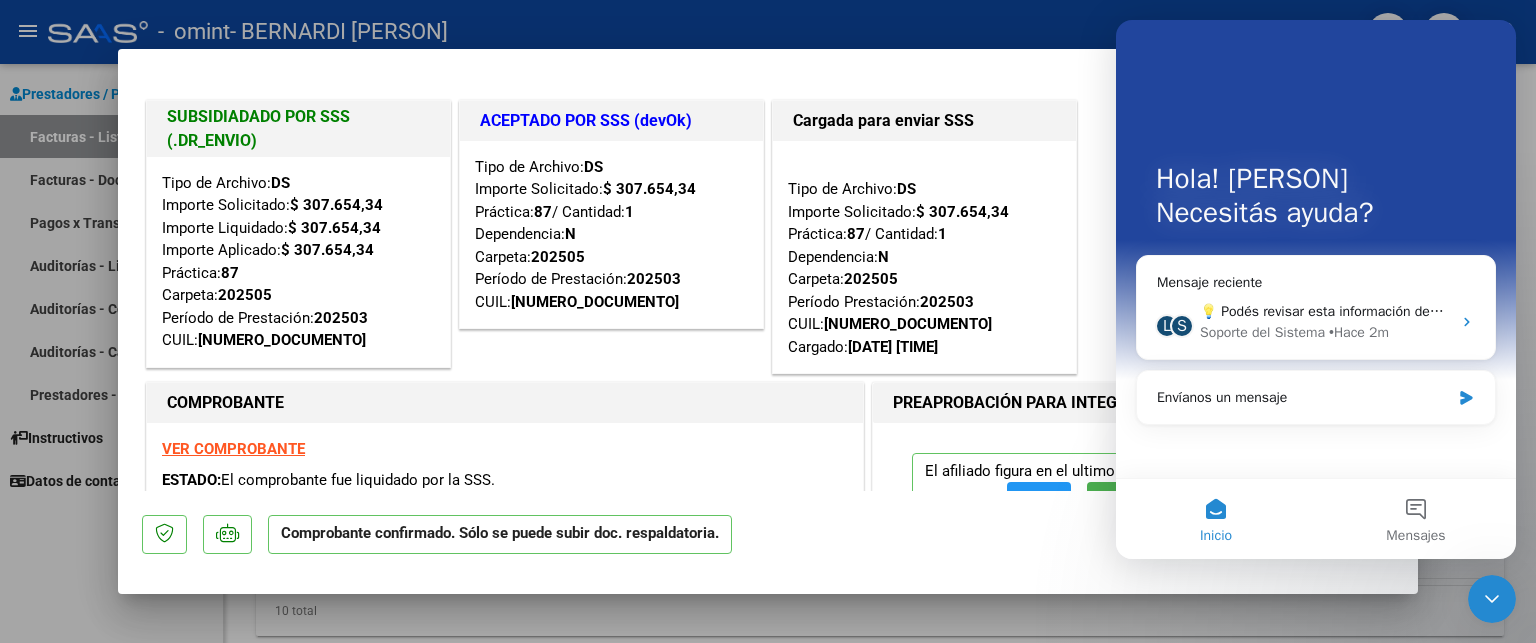 click on "SUBSIDIADADO POR SSS (.DR_ENVIO)  Tipo de Archivo:  DS  Importe Solicitado:  $ 307.654,34  Importe Liquidado:  $ 307.654,34  Importe Aplicado:  $ 307.654,34  Práctica:  87  Carpeta:  202505  Período de Prestación:  202503  CUIL:  [CUIL] ACEPTADO POR SSS (devOk)  Tipo de Archivo:  DS  Importe Solicitado:  $ 307.654,34  Práctica:  87  / Cantidad:  1  Dependencia:  N  Carpeta:  202505  Período de Prestación:  202503  CUIL:  [CUIL] Cargada para enviar SSS  Tipo de Archivo:  DS  Importe Solicitado:  $ 307.654,34  Práctica:  87  / Cantidad:  1  Dependencia:  N  Carpeta:  202505  Período Prestación:  202503  CUIL:  [CUIL]  Cargado:  [DATE] [TIME] COMPROBANTE VER COMPROBANTE       ESTADO:   El comprobante fue liquidado por la SSS.  DATOS DEL COMPROBANTE CUIT  *   [CUIT] Ingresar CUIT  ANALISIS PRESTADOR  [FIRST] [LAST]  ARCA Padrón  Area destinado * Integración Seleccionar Area Período de Prestación (sólo integración):  202503  Comprobante Tipo * Factura C *" at bounding box center [768, 321] 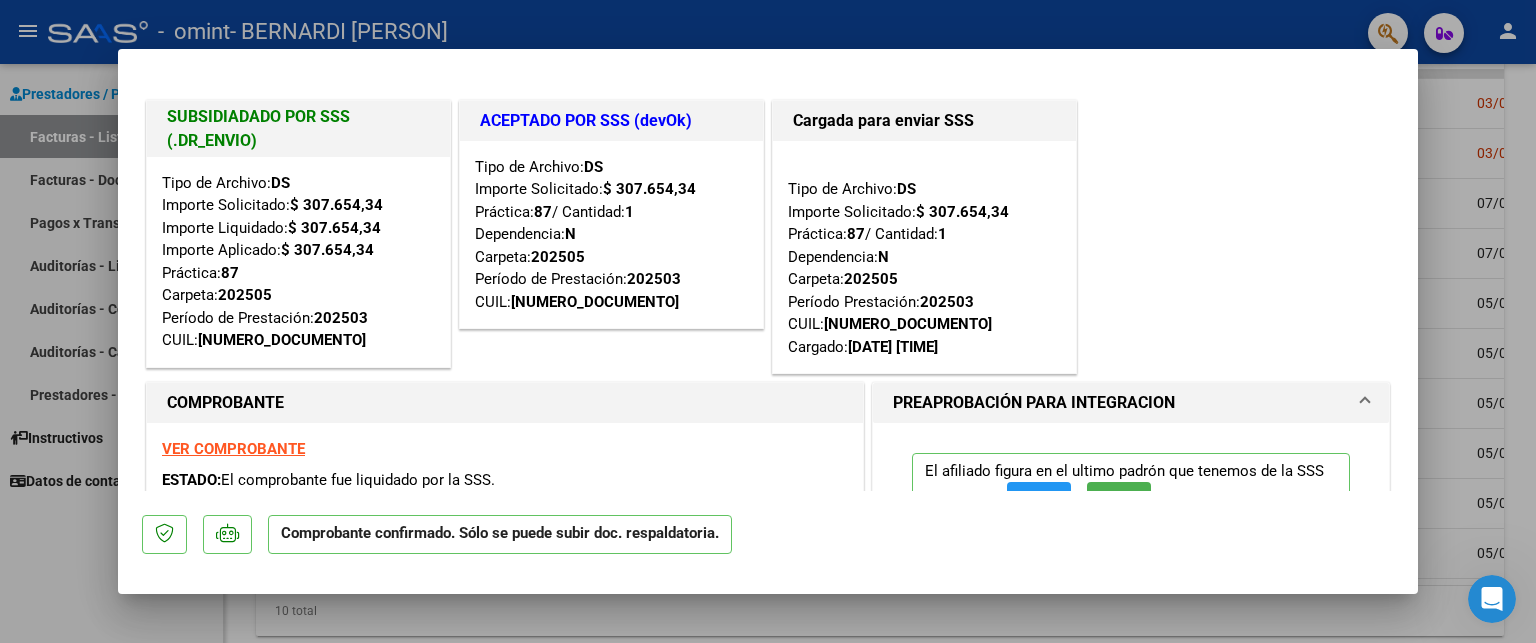 scroll, scrollTop: 0, scrollLeft: 0, axis: both 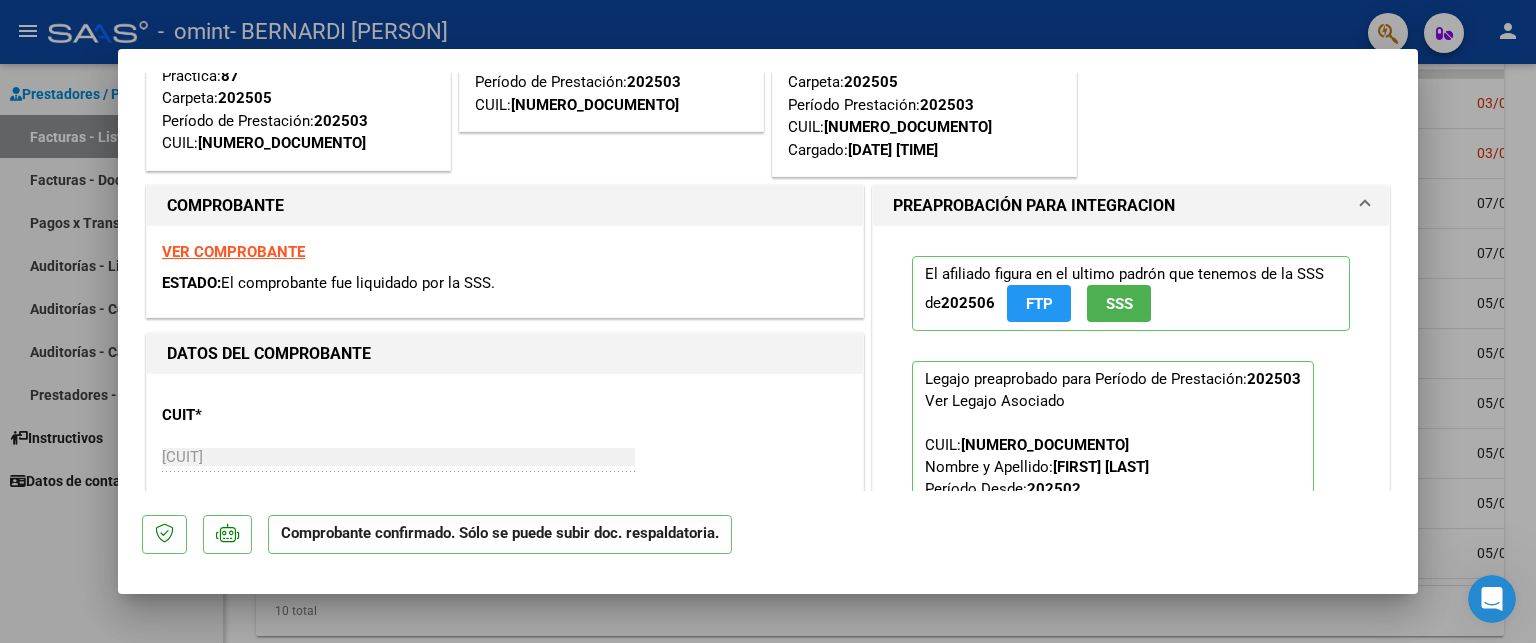 click on "VER COMPROBANTE" at bounding box center (233, 252) 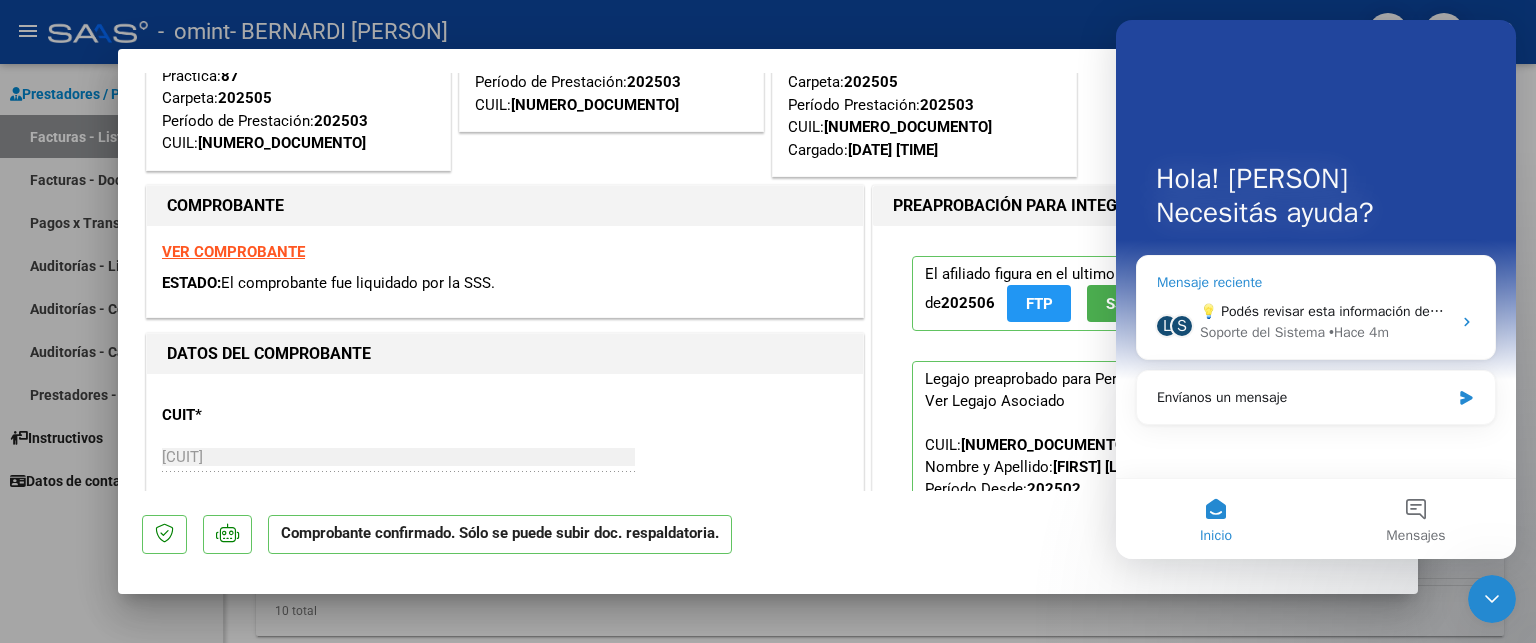 click 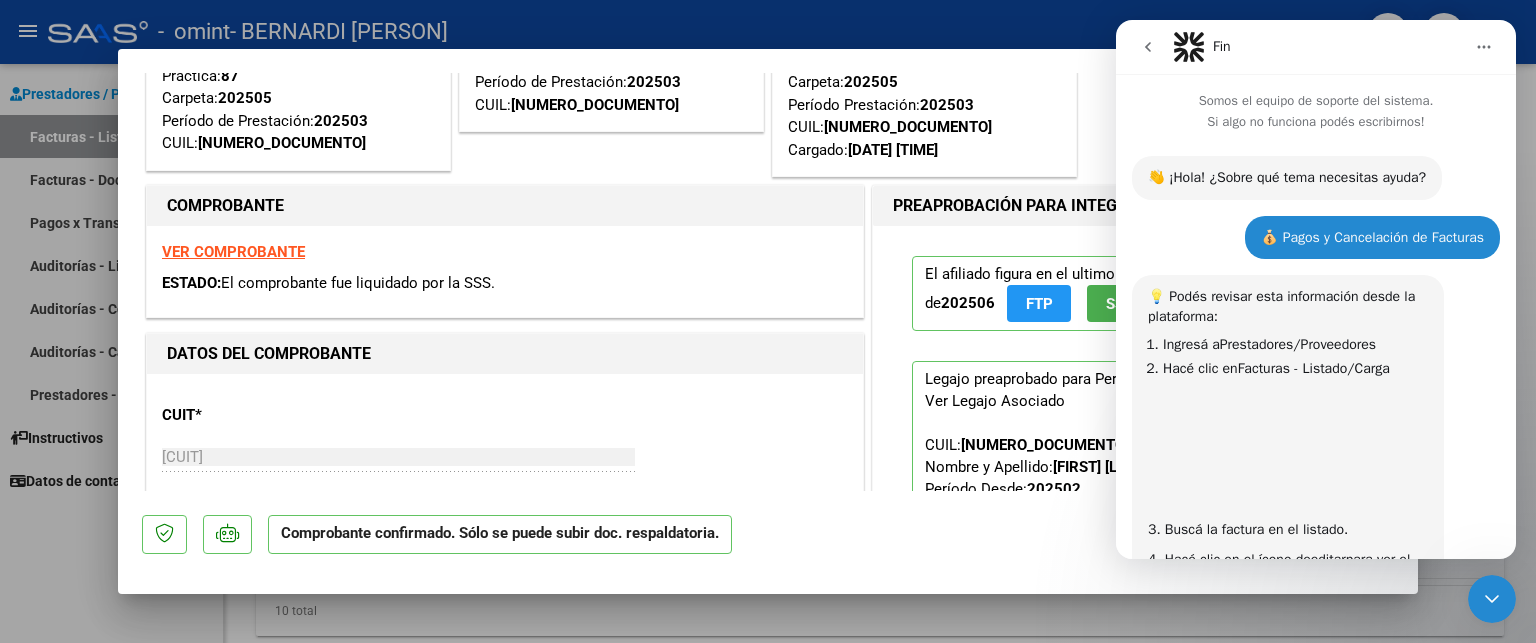 scroll, scrollTop: 763, scrollLeft: 0, axis: vertical 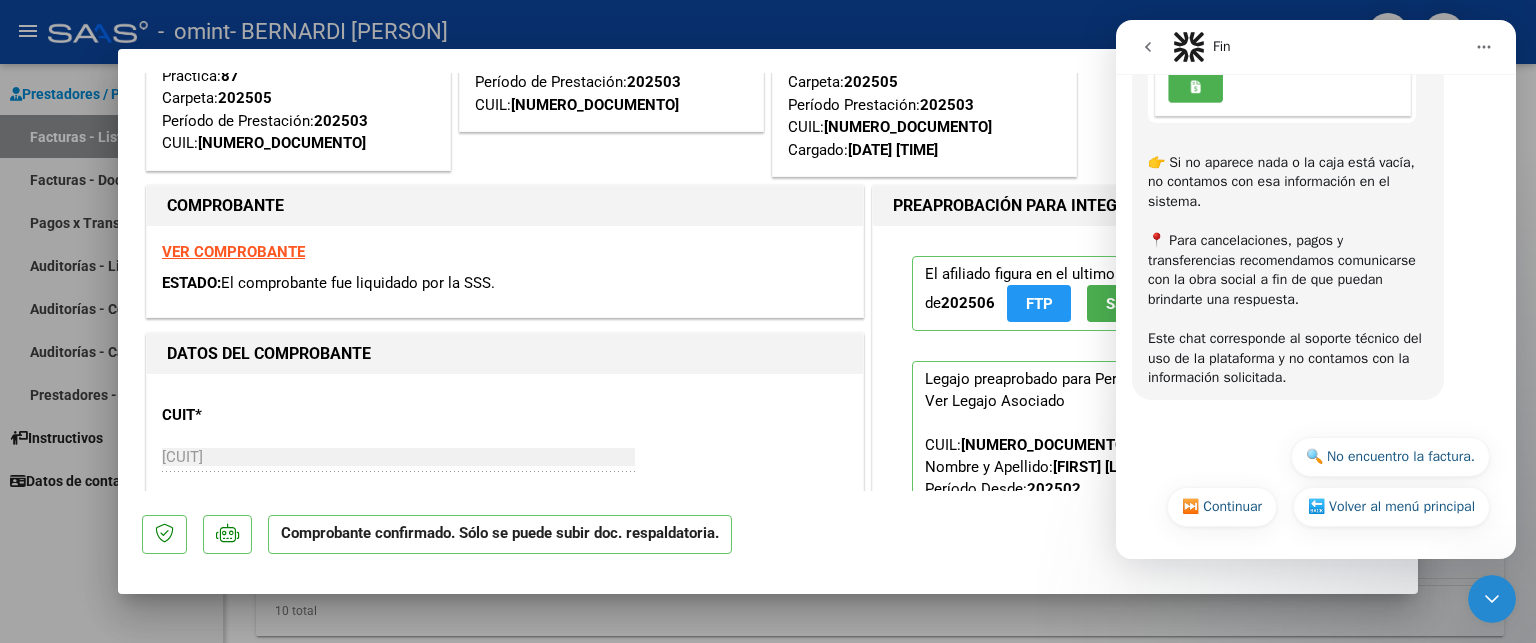 click on "👋 ¡Hola! ¿Sobre qué tema necesitas ayuda? Fin    •   Hace 4m 💰 Pagos y Cancelación de Facturas [PERSON]    •   Hace 4m 💡 Podés revisar esta información desde la plataforma: Ingresá a  Prestadores/Proveedores Hacé clic en  Facturas - Listado/Carga       3. Buscá la factura en el listado.       4. Hacé clic en el ícono de  editar        para ver el detalle.       5. En la caja de  Datos de pago ,     verificá si figura la  fecha de transferencia . ​​ 👉 Si no aparece nada o la caja está vacía, no contamos con esa información en el sistema. ​ 📍 Para cancelaciones, pagos y transferencias recomendamos comunicarse con la obra social a fin de que puedan brindarte una respuesta. ​ Este chat corresponde al soporte técnico del uso de la plataforma y no contamos con la información solicitada. Fin    •   Hace 4m" at bounding box center (1316, -104) 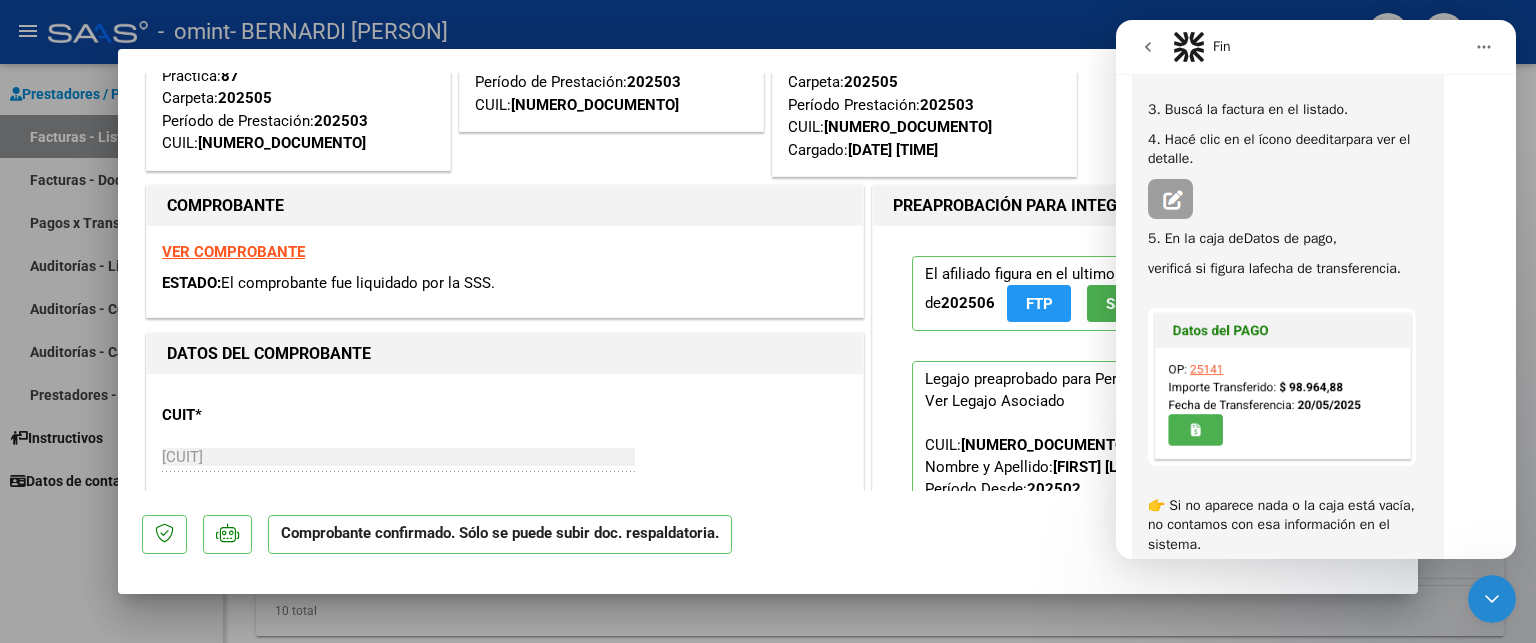 scroll, scrollTop: 424, scrollLeft: 0, axis: vertical 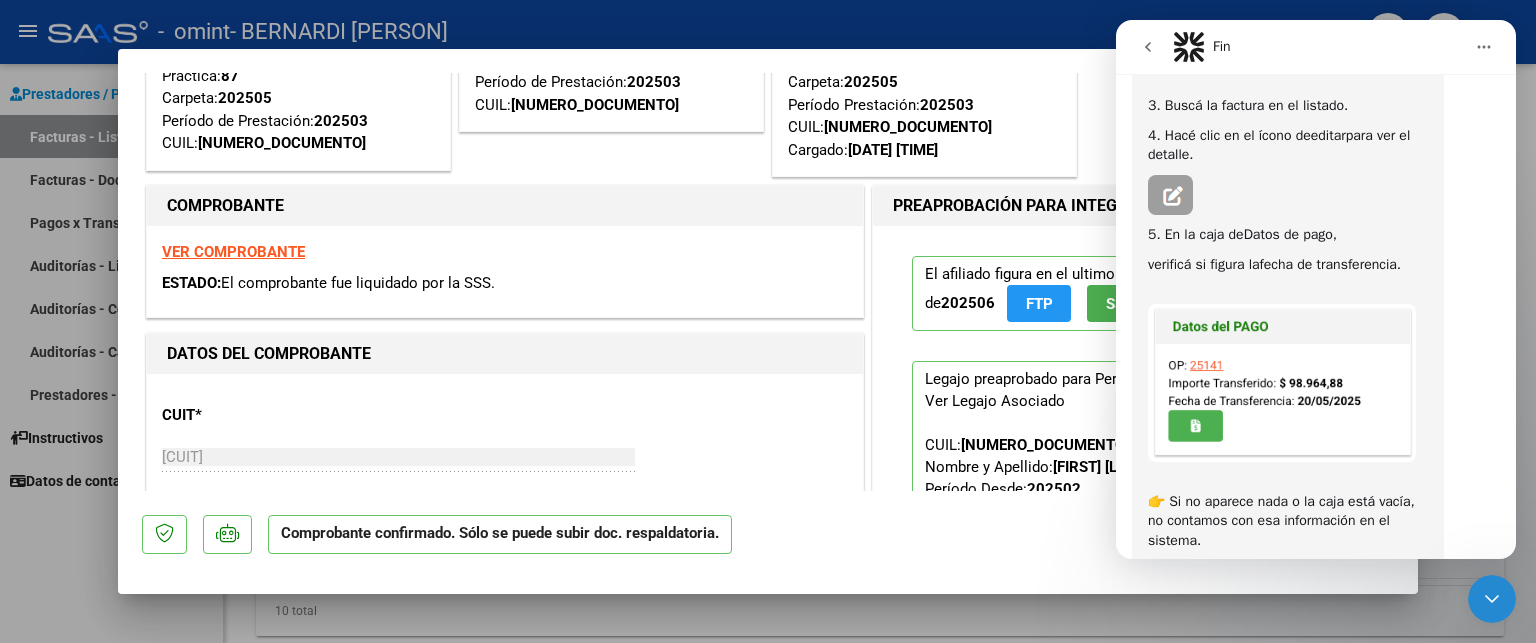 click 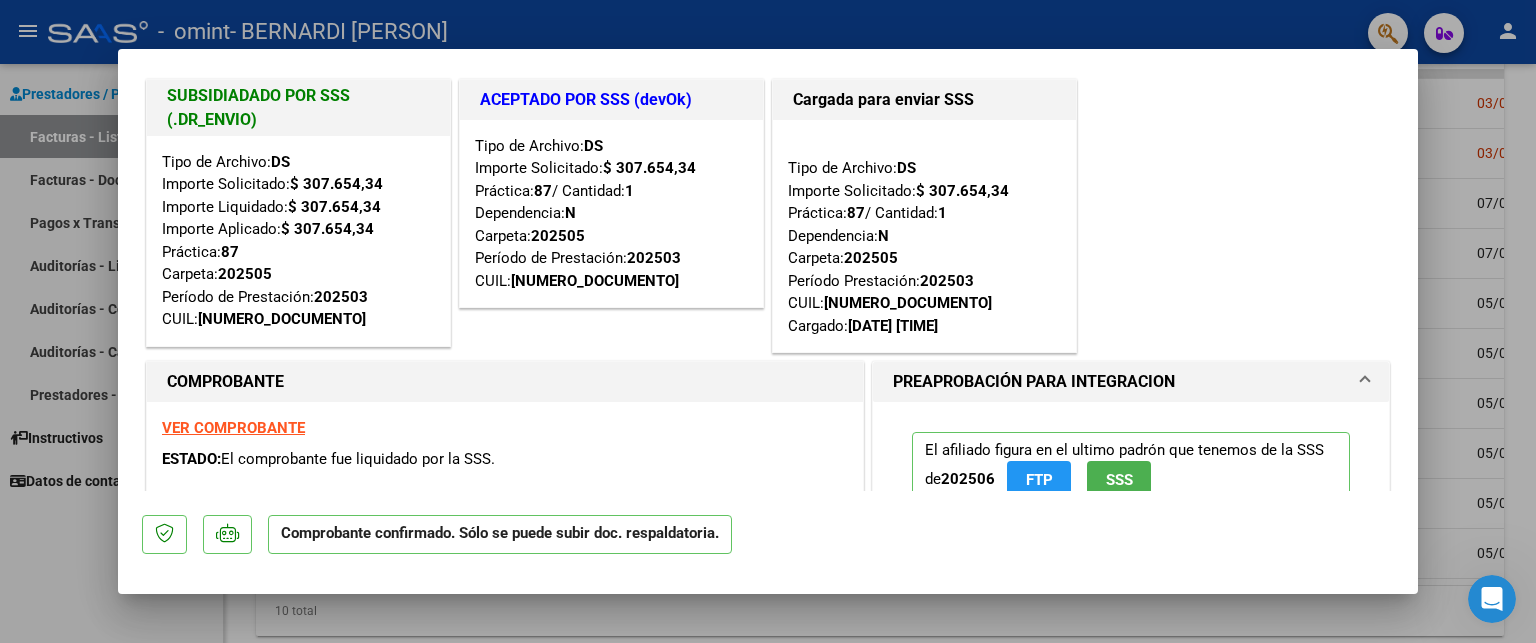 scroll, scrollTop: 0, scrollLeft: 0, axis: both 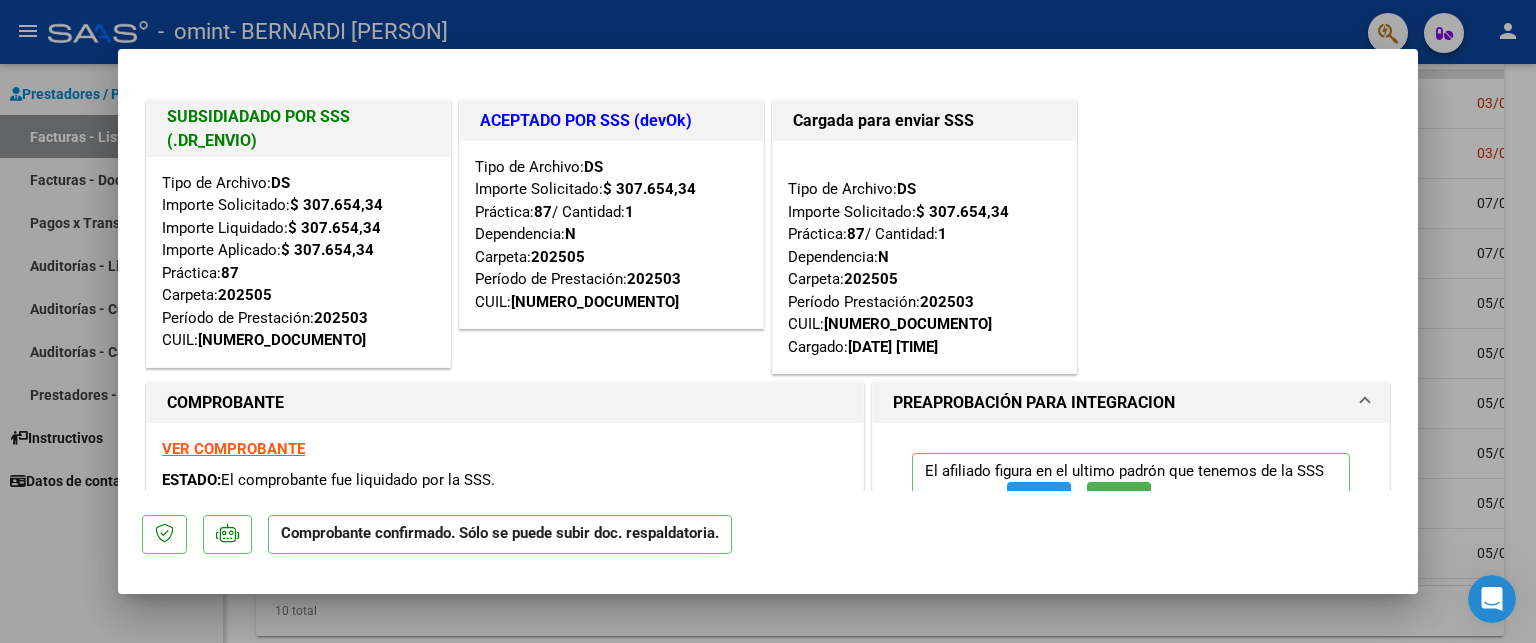 click at bounding box center [768, 321] 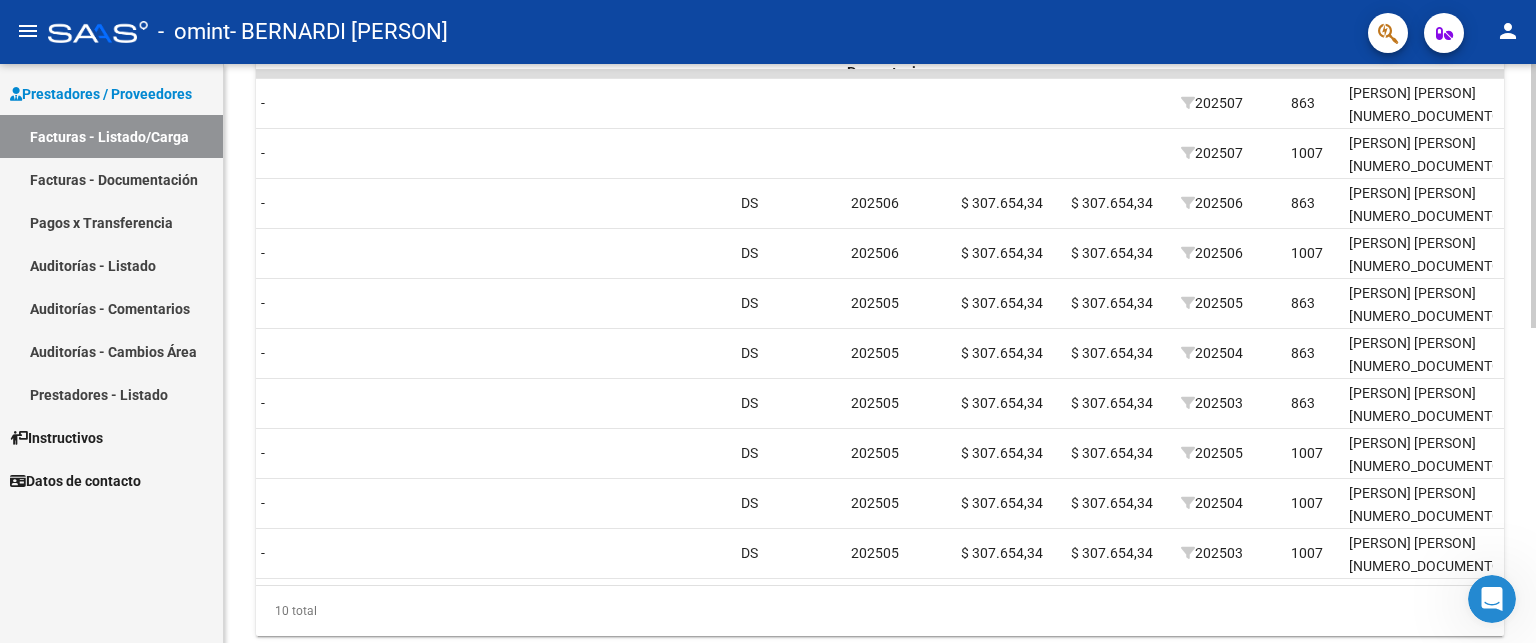 scroll, scrollTop: 0, scrollLeft: 1684, axis: horizontal 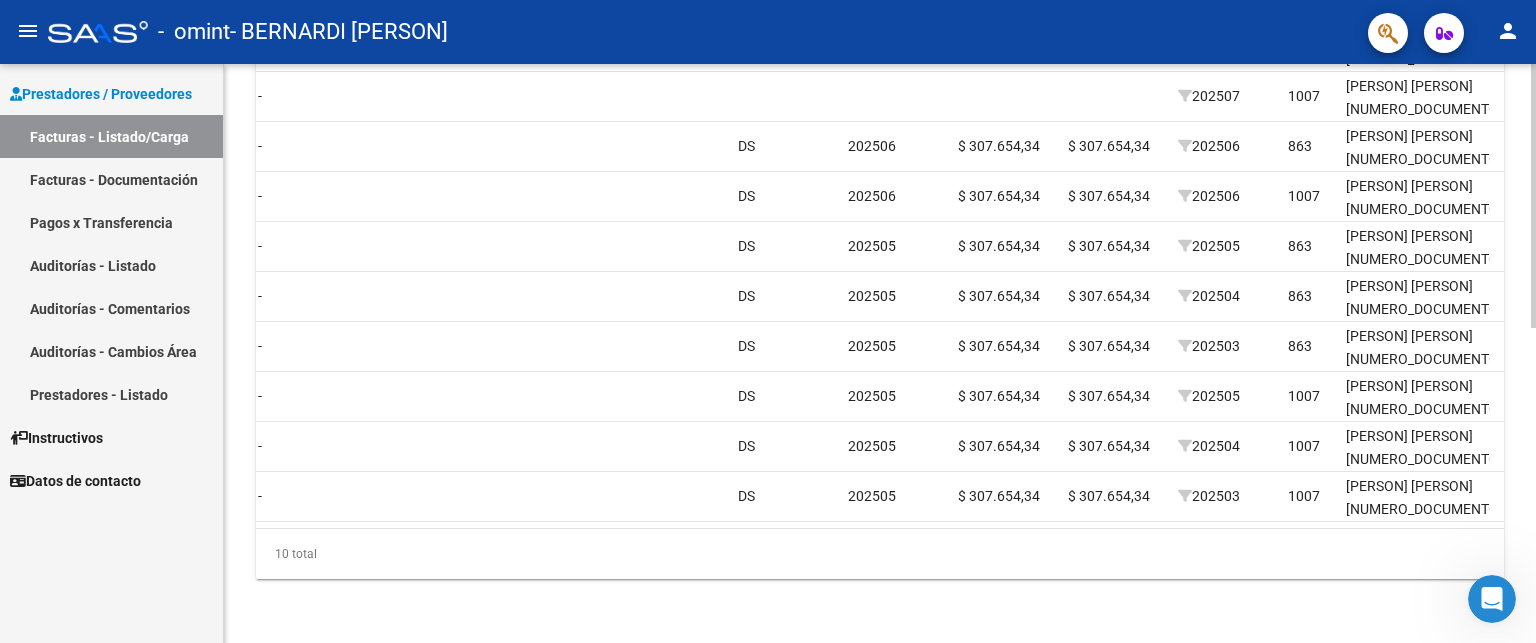 click 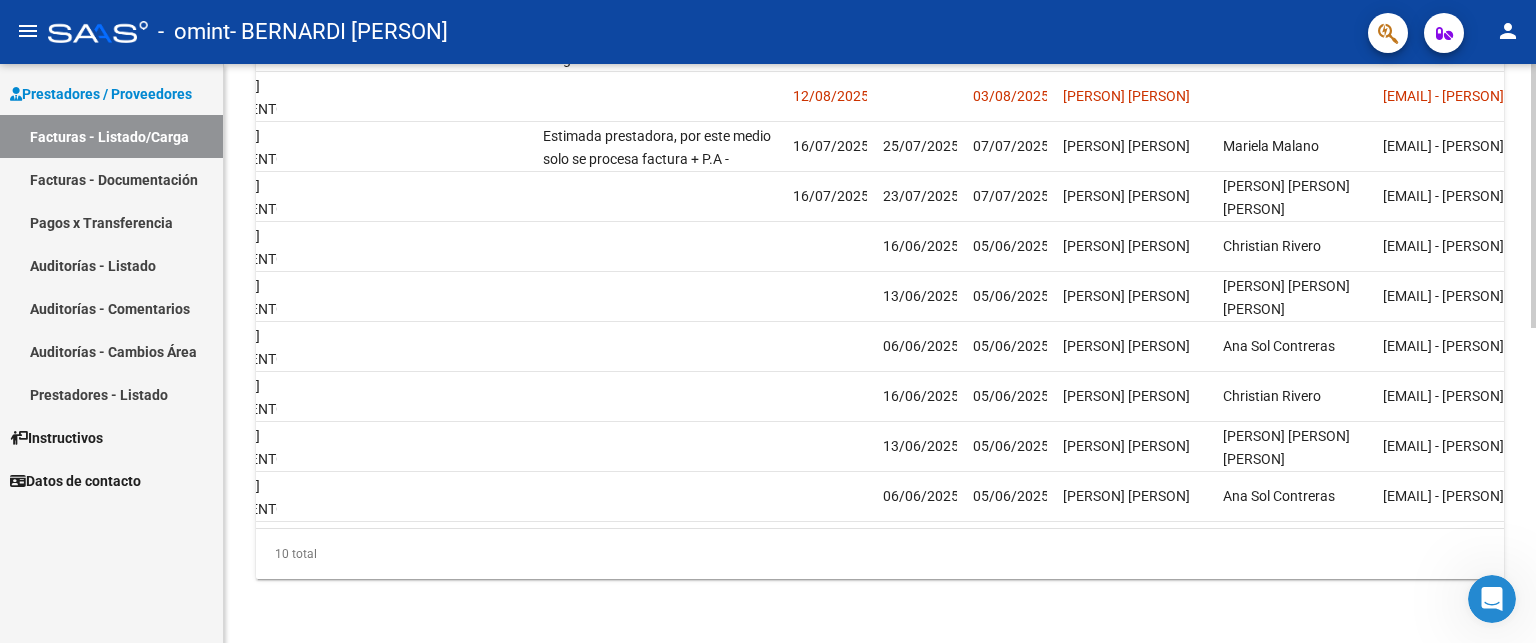 scroll, scrollTop: 0, scrollLeft: 2951, axis: horizontal 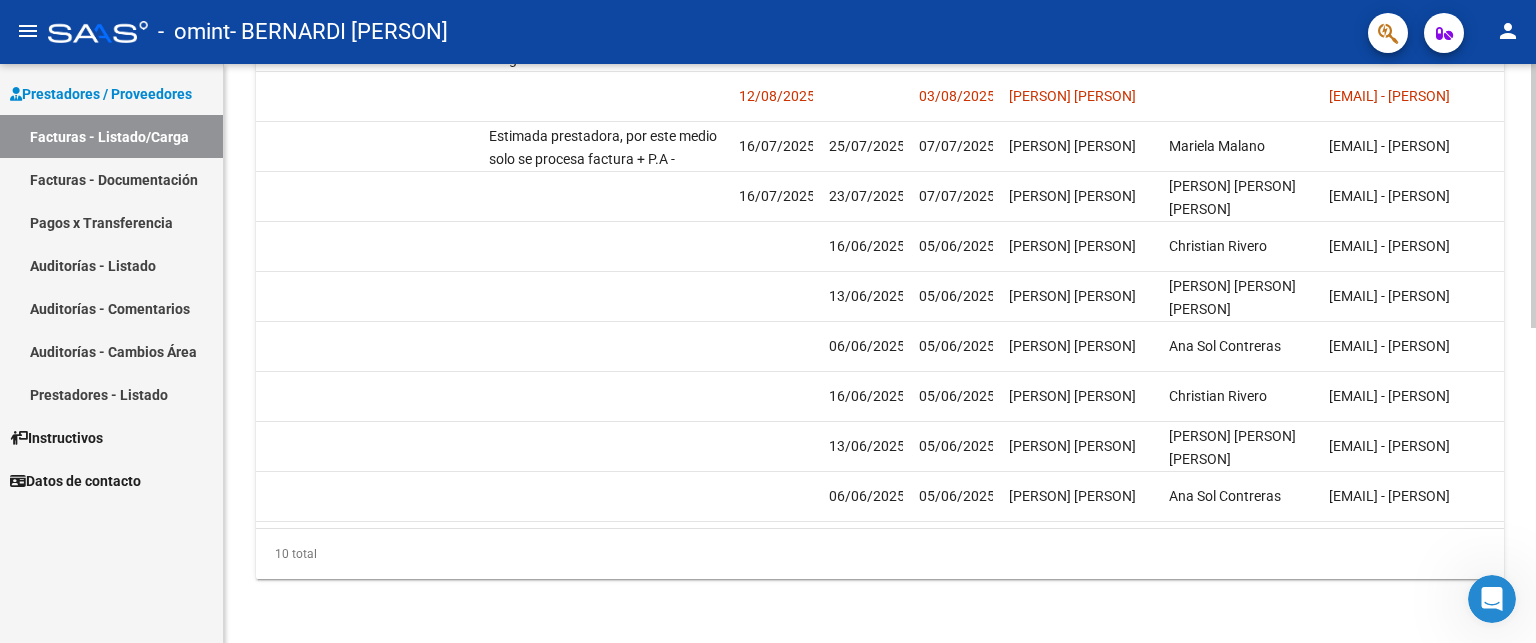 click on "Video tutorial   PRESTADORES -> Listado de CPBTs Emitidos por Prestadores / Proveedores (alt+q)   Cargar Comprobante
cloud_download  CSV  cloud_download  EXCEL  cloud_download  Estandar   Descarga Masiva
Filtros Id Area Area Todos Confirmado   Mostrar totalizadores   FILTROS DEL COMPROBANTE  Comprobante Tipo Comprobante Tipo Start date – End date Fec. Comprobante Desde / Hasta Días Emisión Desde(cant. días) Días Emisión Hasta(cant. días) CUIT / Razón Social Pto. Venta Nro. Comprobante Código SSS CAE Válido CAE Válido Todos Cargado Módulo Hosp. Todos Tiene facturacion Apócrifa Hospital Refes  FILTROS DE INTEGRACION  Período De Prestación Campos del Archivo de Rendición Devuelto x SSS (dr_envio) Todos Rendido x SSS (dr_envio) Tipo de Registro Tipo de Registro Período Presentación Período Presentación Campos del Legajo Asociado (preaprobación) Afiliado Legajo (cuil/nombre) Todos Solo facturas preaprobadas  MAS FILTROS  Todos Con Doc. Respaldatoria Todos Con Trazabilidad Todos – – 6" 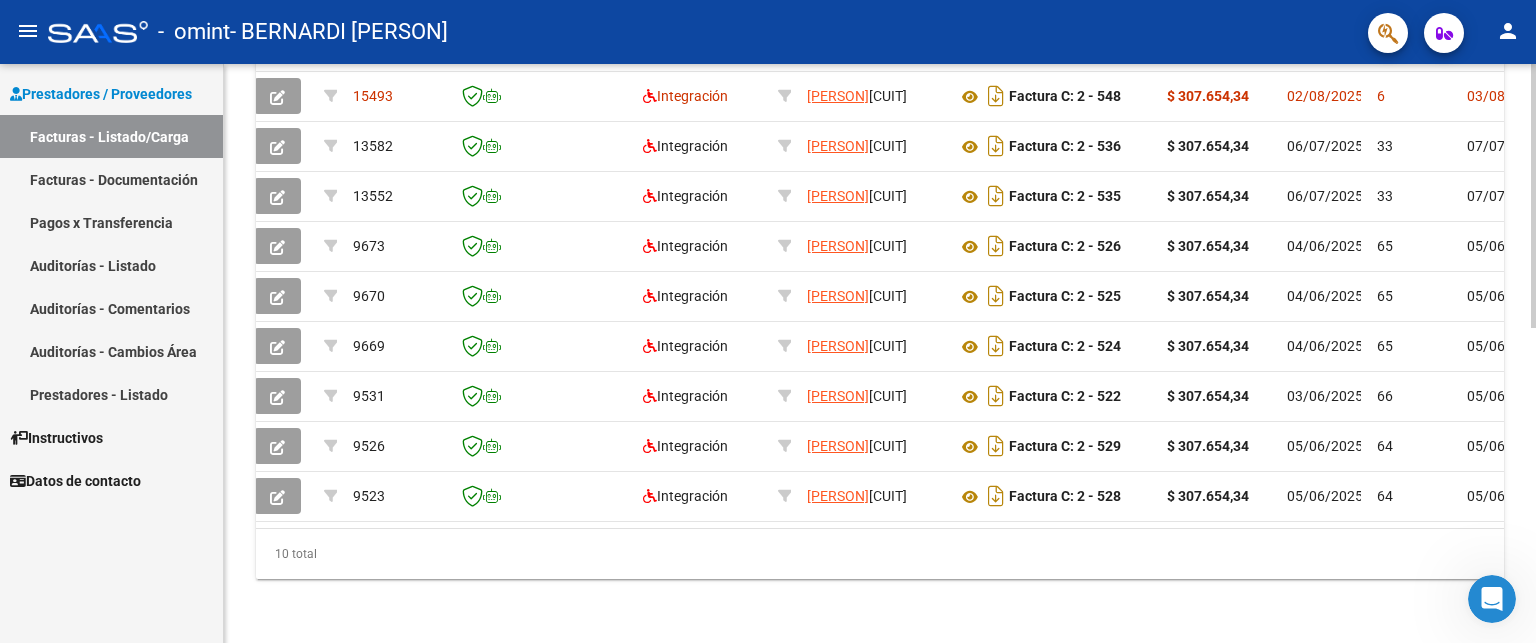 scroll, scrollTop: 0, scrollLeft: 0, axis: both 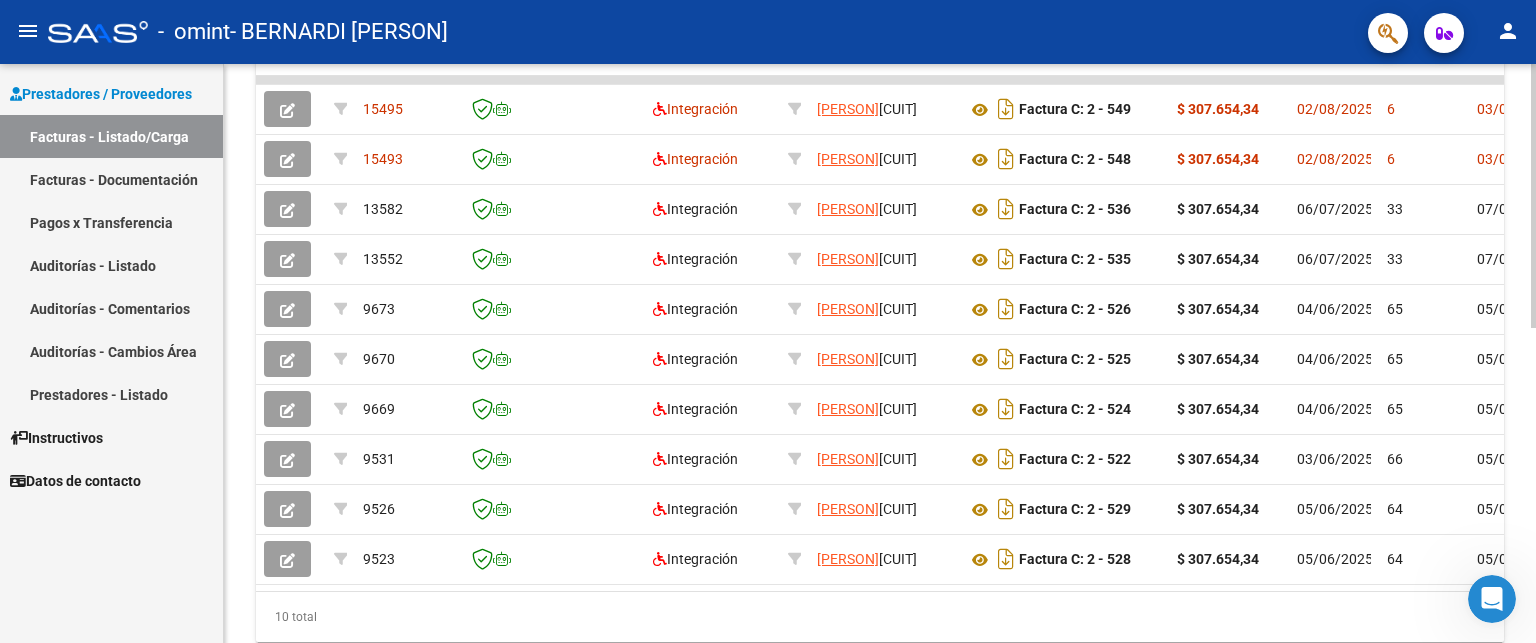 click on "Video tutorial   PRESTADORES -> Listado de CPBTs Emitidos por Prestadores / Proveedores (alt+q)   Cargar Comprobante
cloud_download  CSV  cloud_download  EXCEL  cloud_download  Estandar   Descarga Masiva
Filtros Id Area Area Todos Confirmado   Mostrar totalizadores   FILTROS DEL COMPROBANTE  Comprobante Tipo Comprobante Tipo Start date – End date Fec. Comprobante Desde / Hasta Días Emisión Desde(cant. días) Días Emisión Hasta(cant. días) CUIT / Razón Social Pto. Venta Nro. Comprobante Código SSS CAE Válido CAE Válido Todos Cargado Módulo Hosp. Todos Tiene facturacion Apócrifa Hospital Refes  FILTROS DE INTEGRACION  Período De Prestación Campos del Archivo de Rendición Devuelto x SSS (dr_envio) Todos Rendido x SSS (dr_envio) Tipo de Registro Tipo de Registro Período Presentación Período Presentación Campos del Legajo Asociado (preaprobación) Afiliado Legajo (cuil/nombre) Todos Solo facturas preaprobadas  MAS FILTROS  Todos Con Doc. Respaldatoria Todos Con Trazabilidad Todos – – 6" 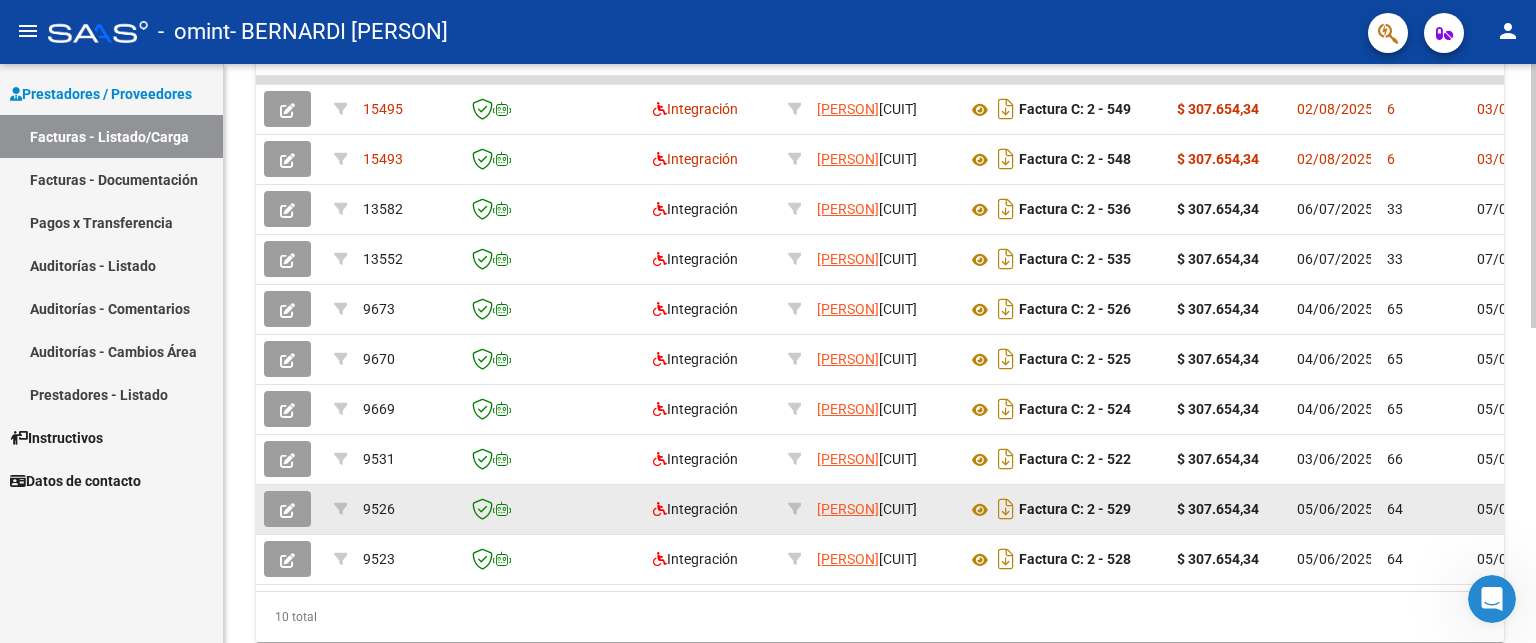 click 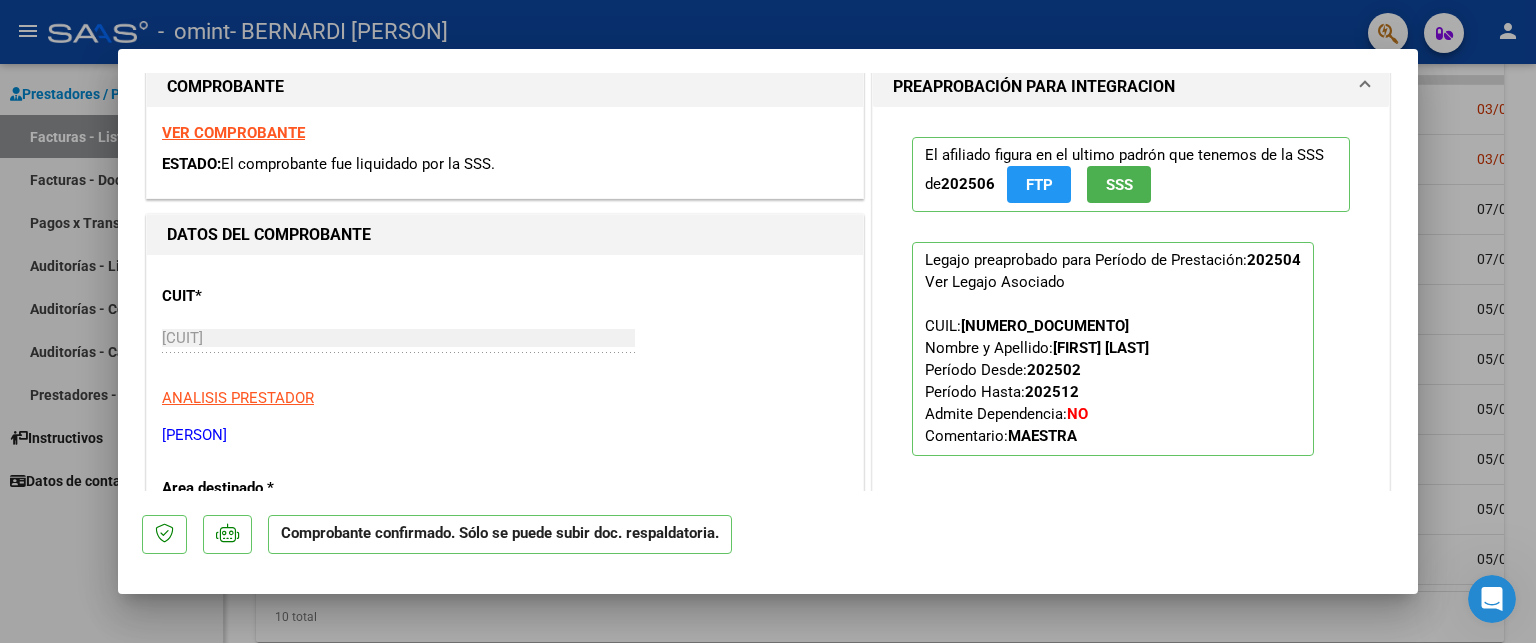 scroll, scrollTop: 319, scrollLeft: 0, axis: vertical 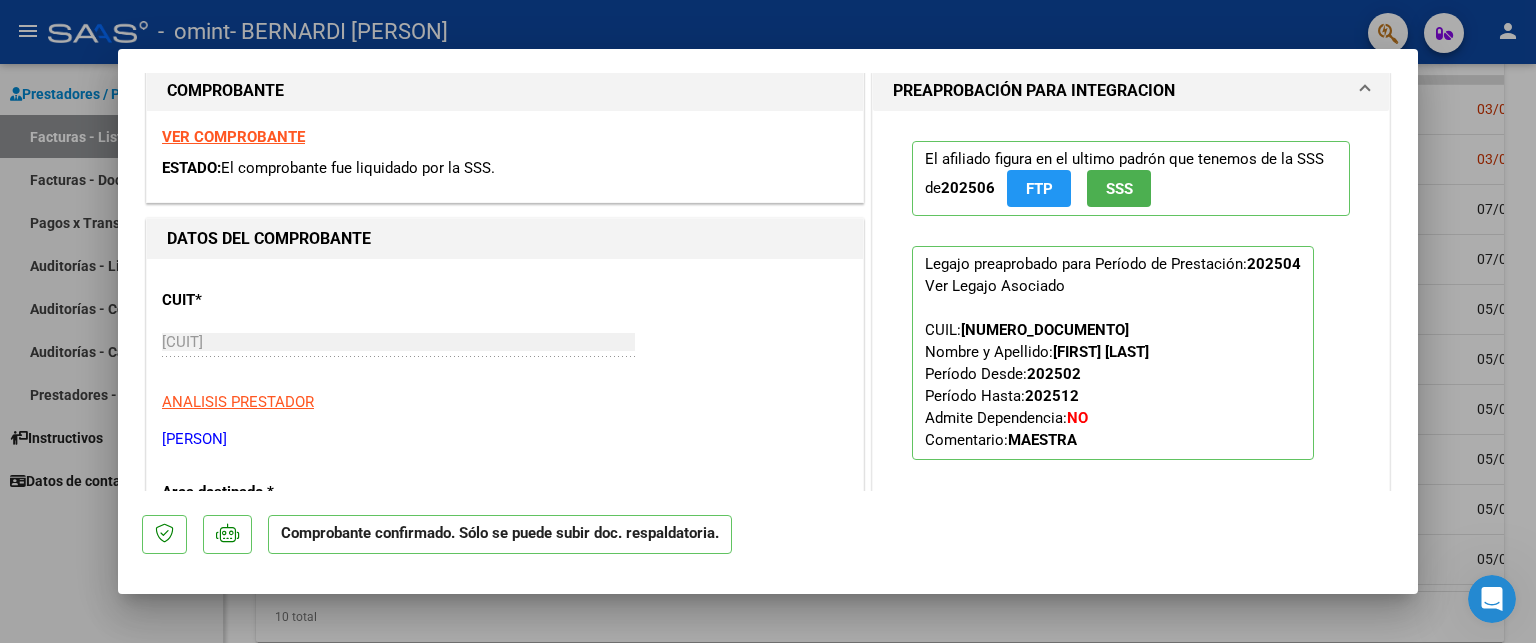 click at bounding box center (768, 321) 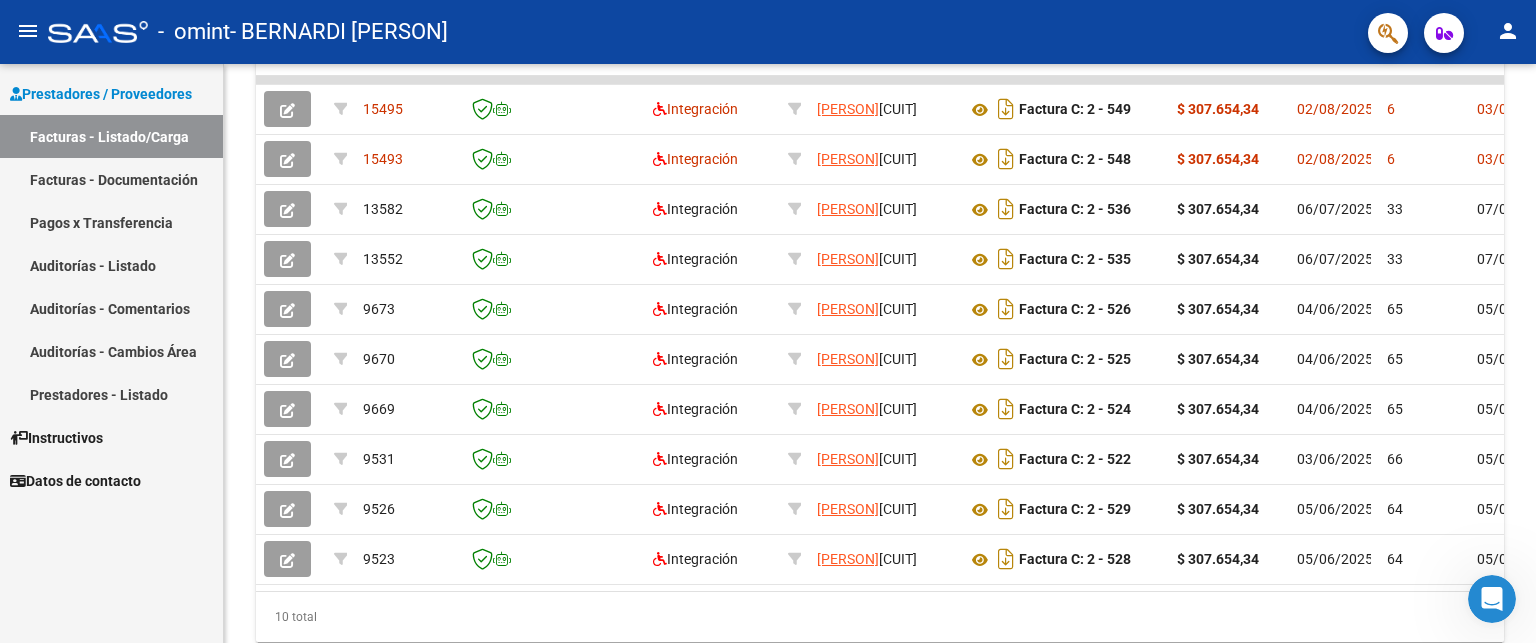 drag, startPoint x: 1447, startPoint y: 196, endPoint x: 742, endPoint y: 11, distance: 728.86896 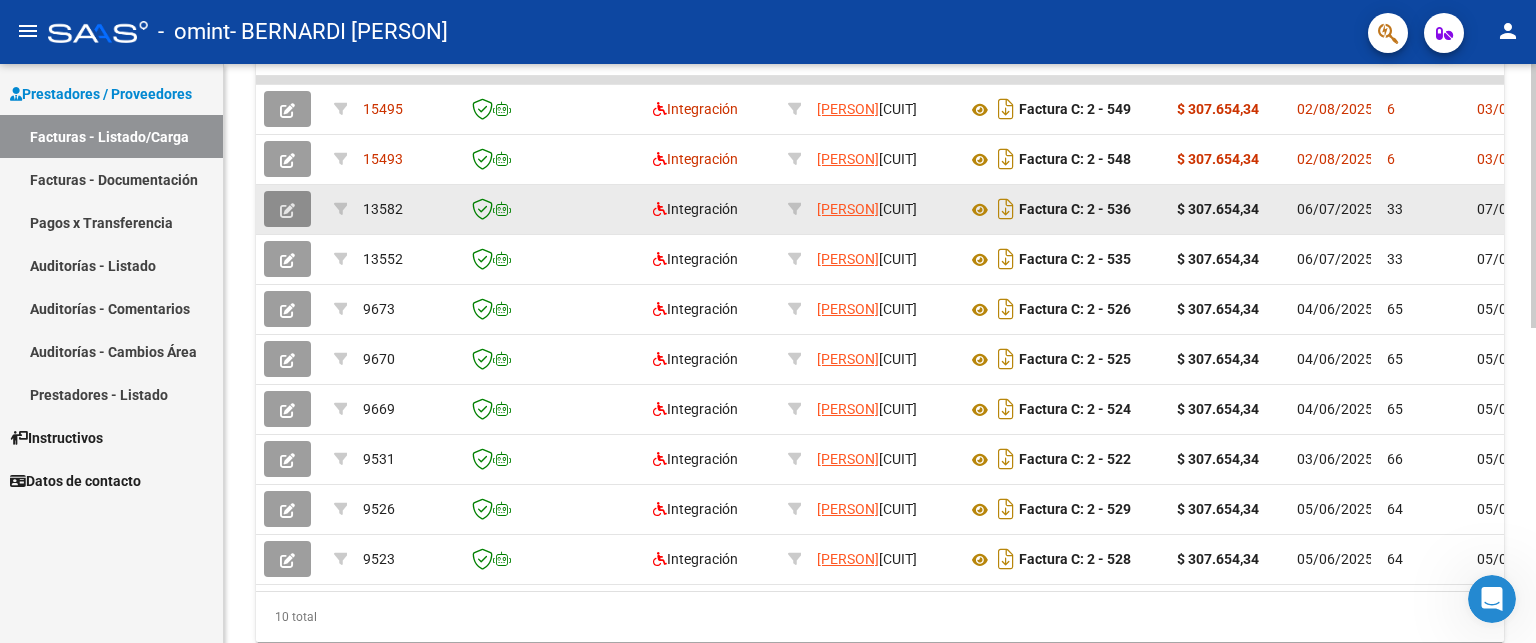 click 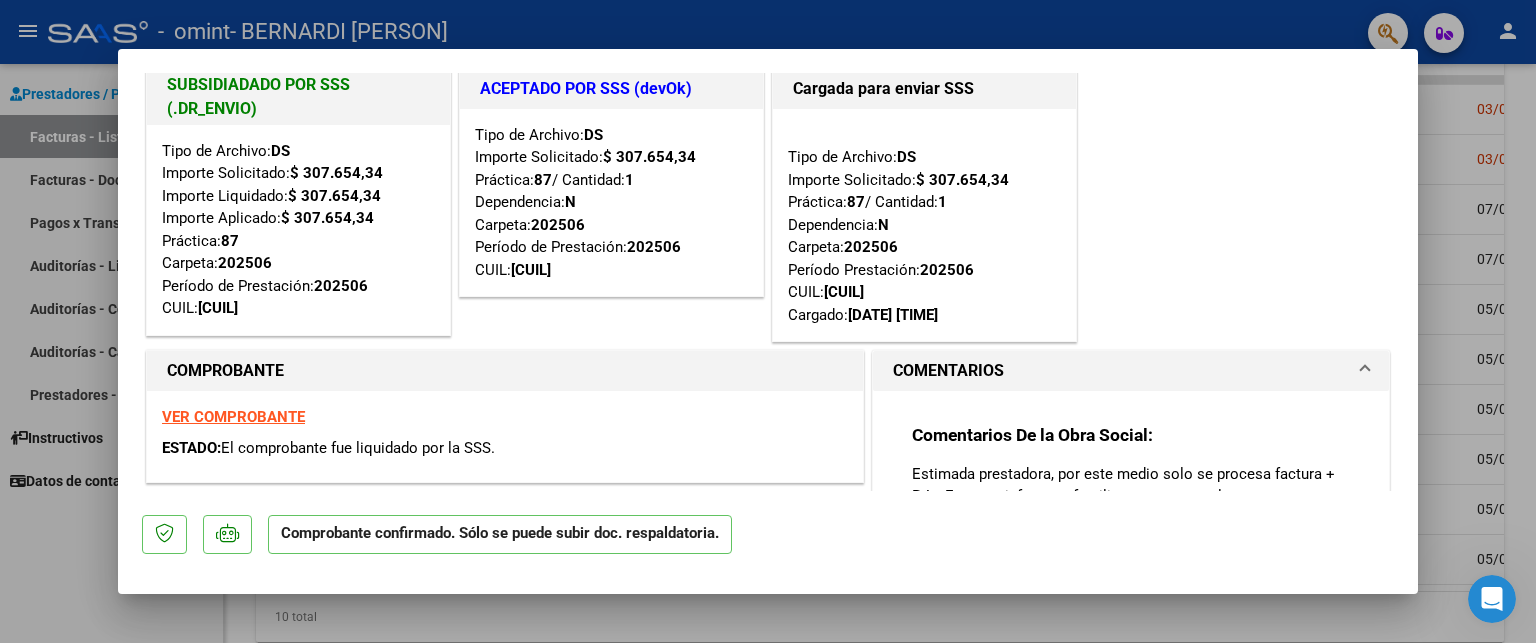 scroll, scrollTop: 0, scrollLeft: 0, axis: both 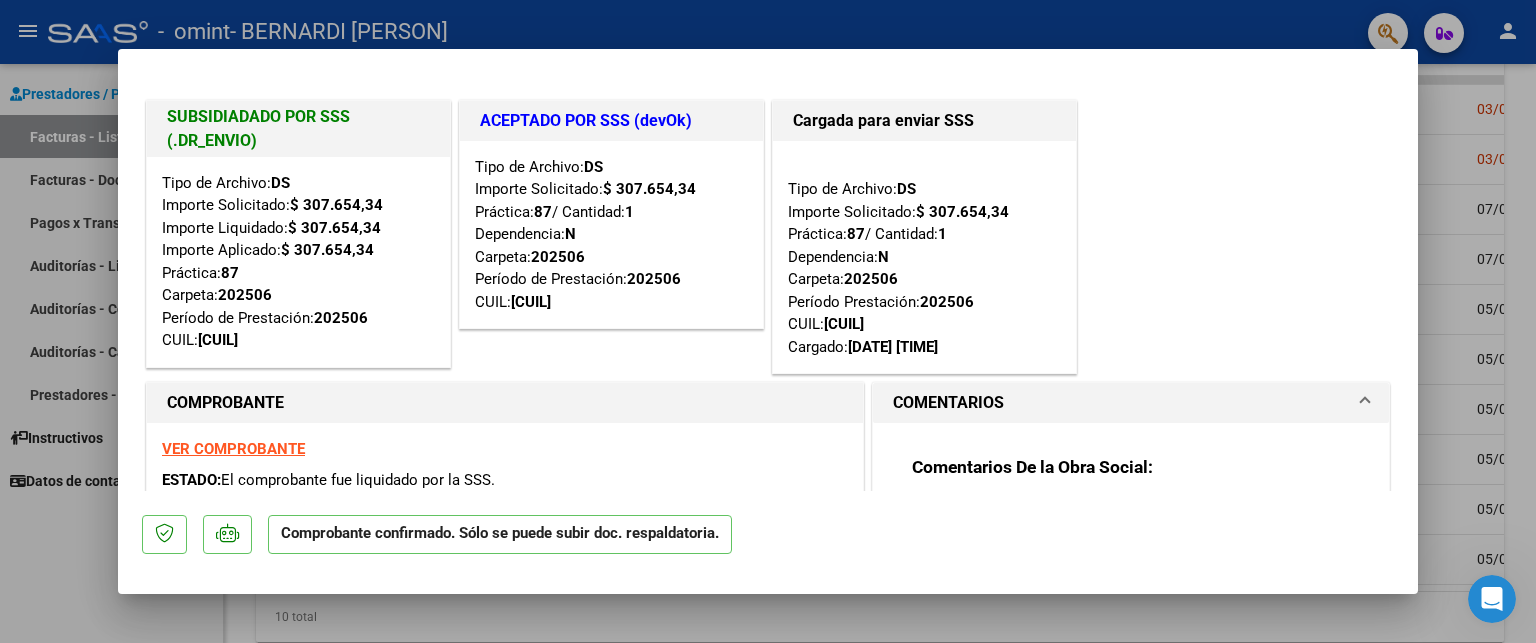 click at bounding box center (768, 321) 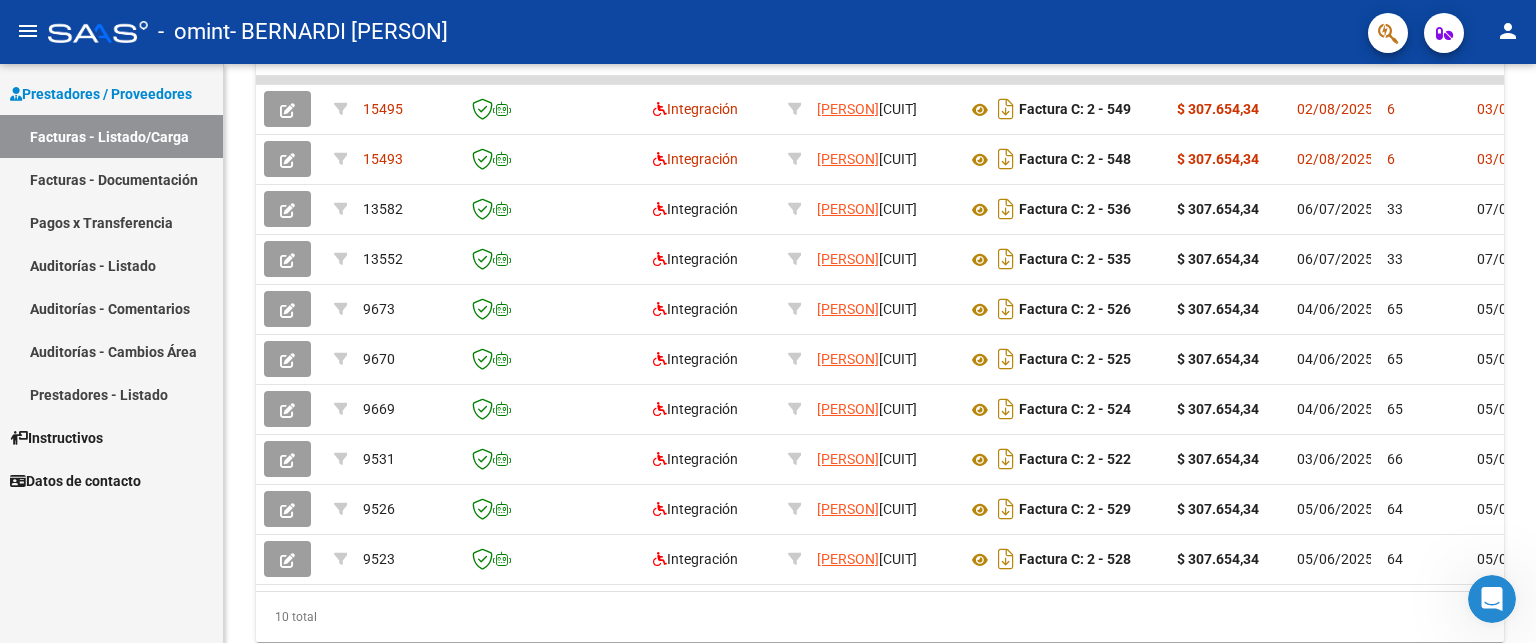 click 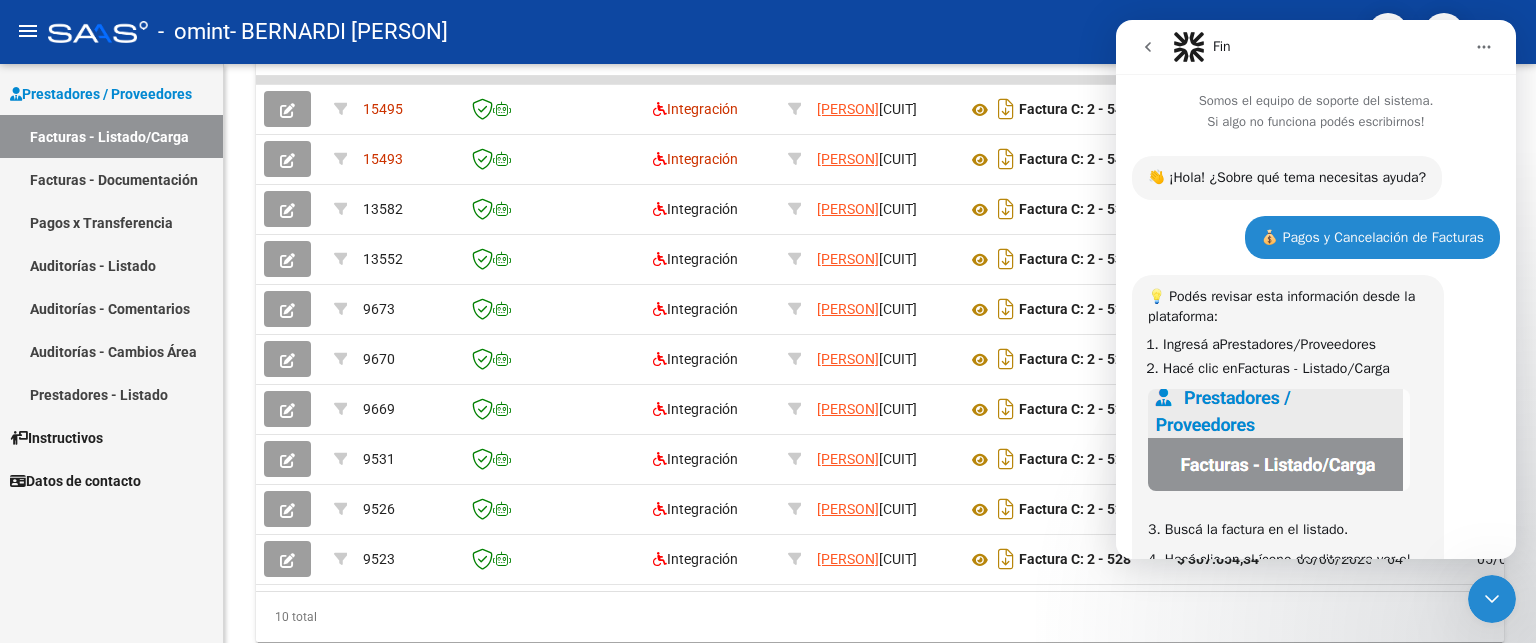 scroll, scrollTop: 763, scrollLeft: 0, axis: vertical 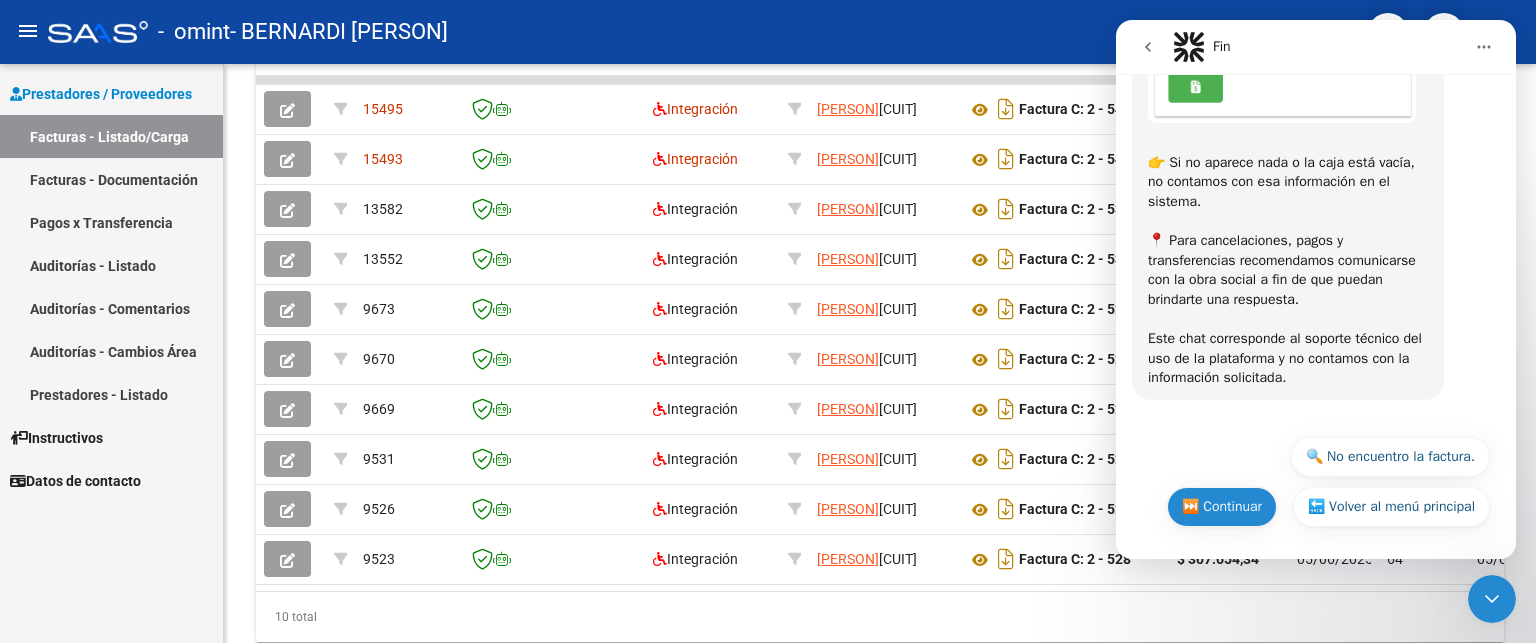 click on "⏭️ Continuar" at bounding box center [1222, 507] 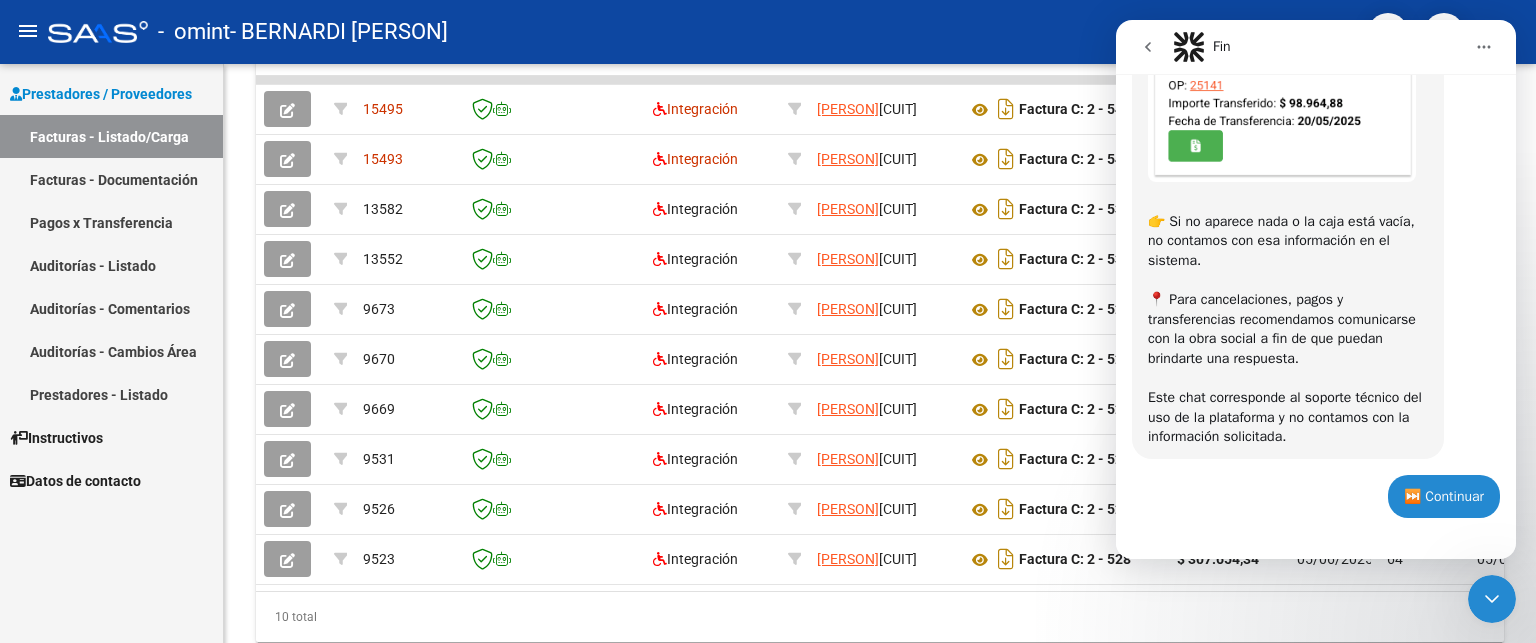 scroll, scrollTop: 768, scrollLeft: 0, axis: vertical 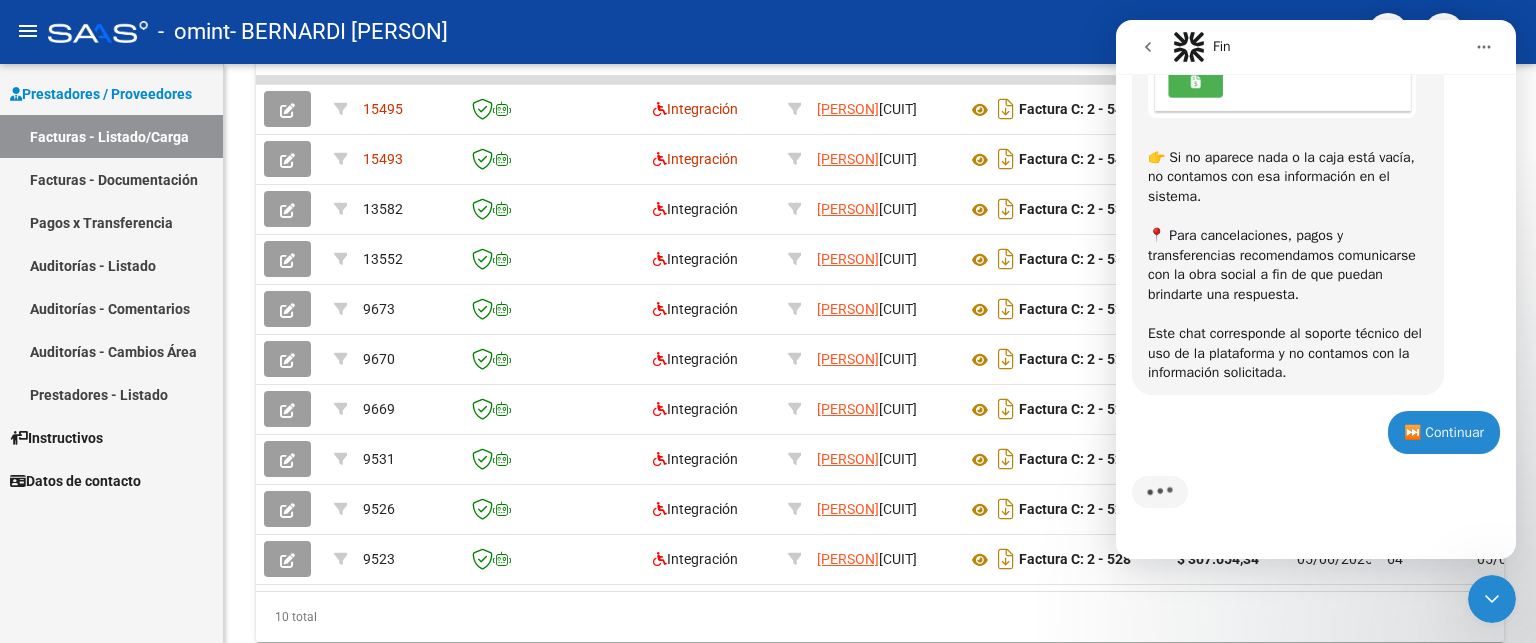 click on "Escribiendo" at bounding box center (1316, 504) 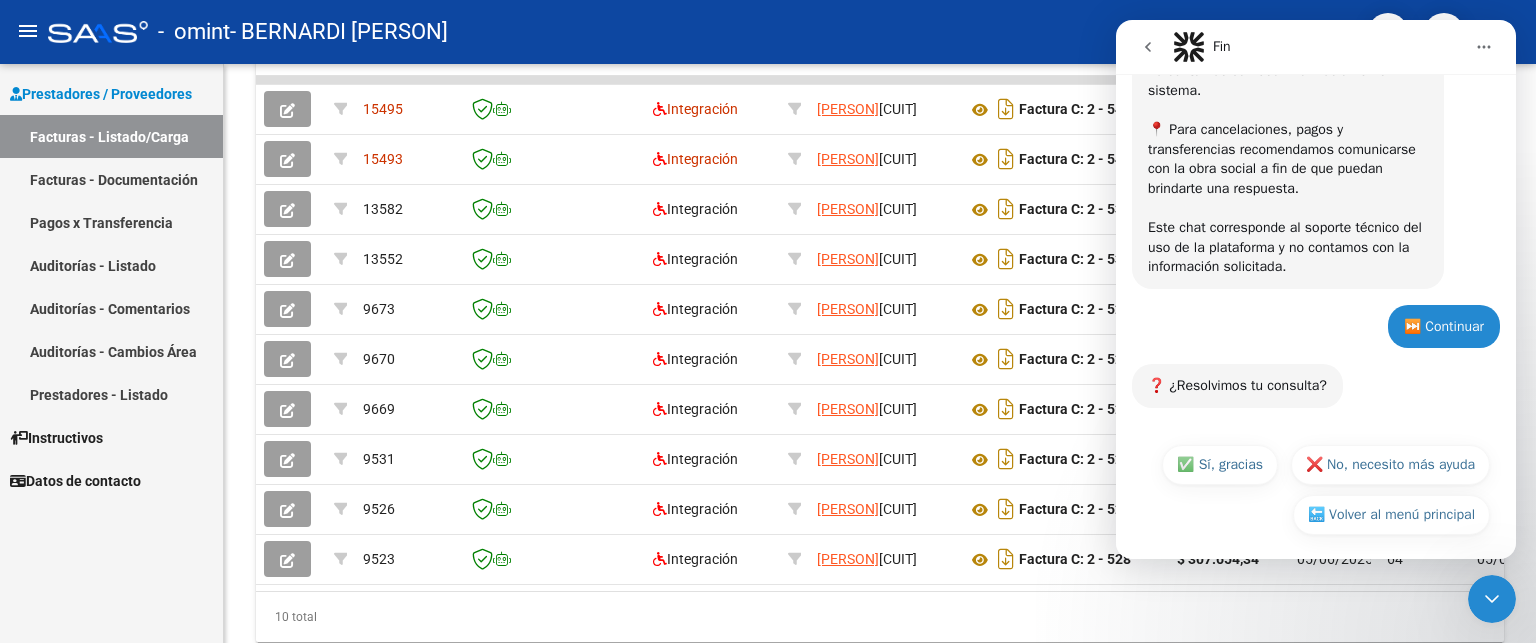 scroll, scrollTop: 882, scrollLeft: 0, axis: vertical 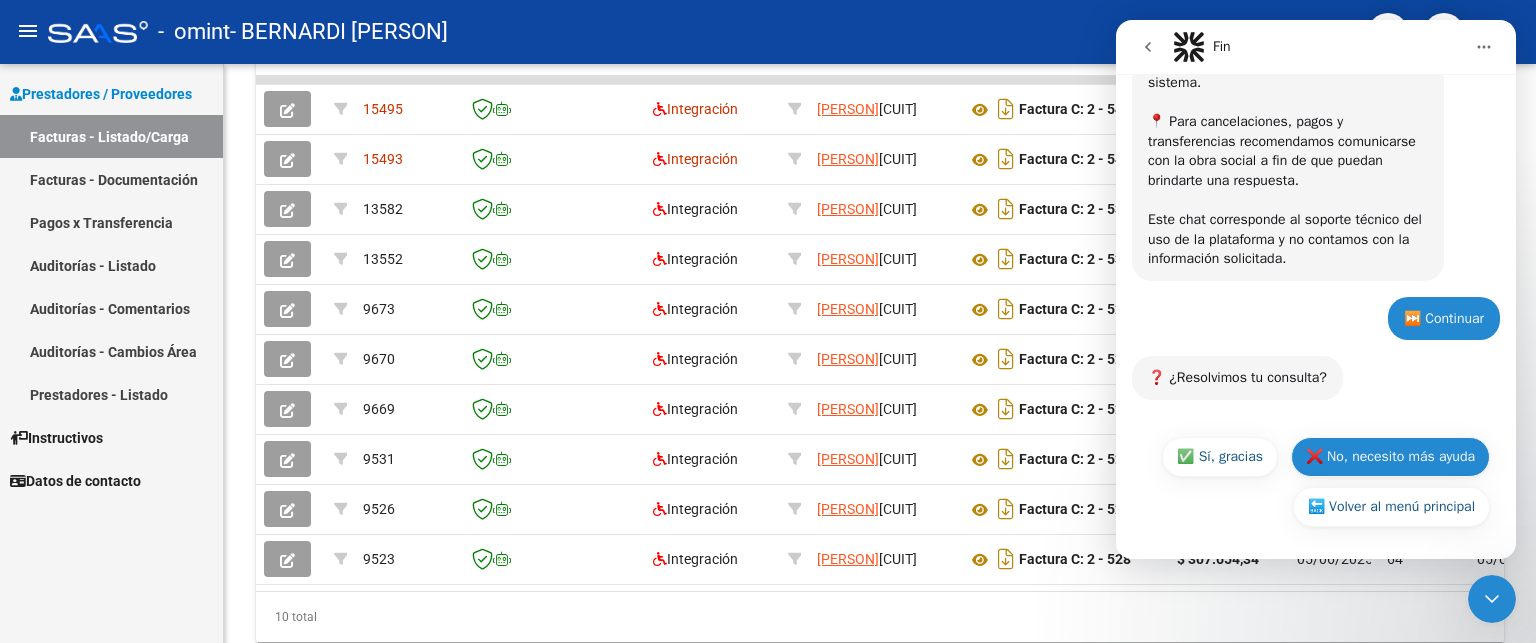 click on "❌ No, necesito más ayuda" at bounding box center [1390, 457] 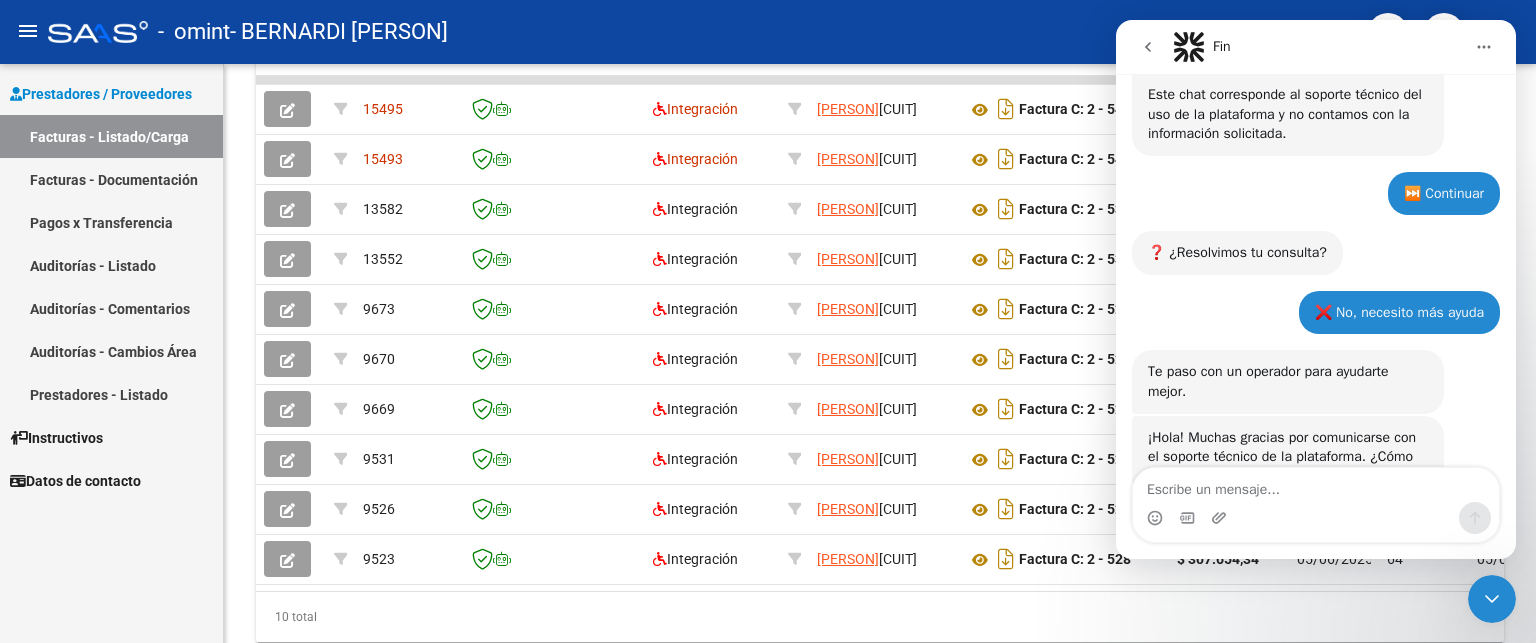 scroll, scrollTop: 1079, scrollLeft: 0, axis: vertical 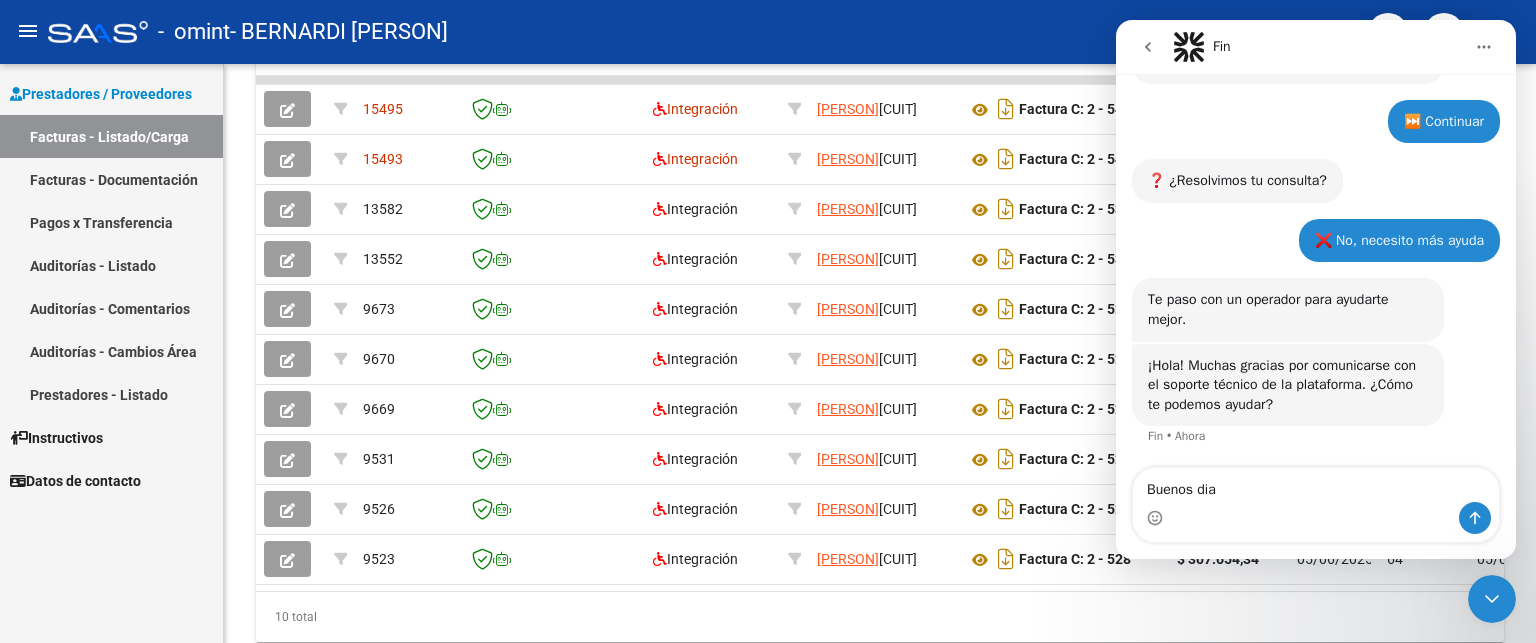 type on "Buenos dias" 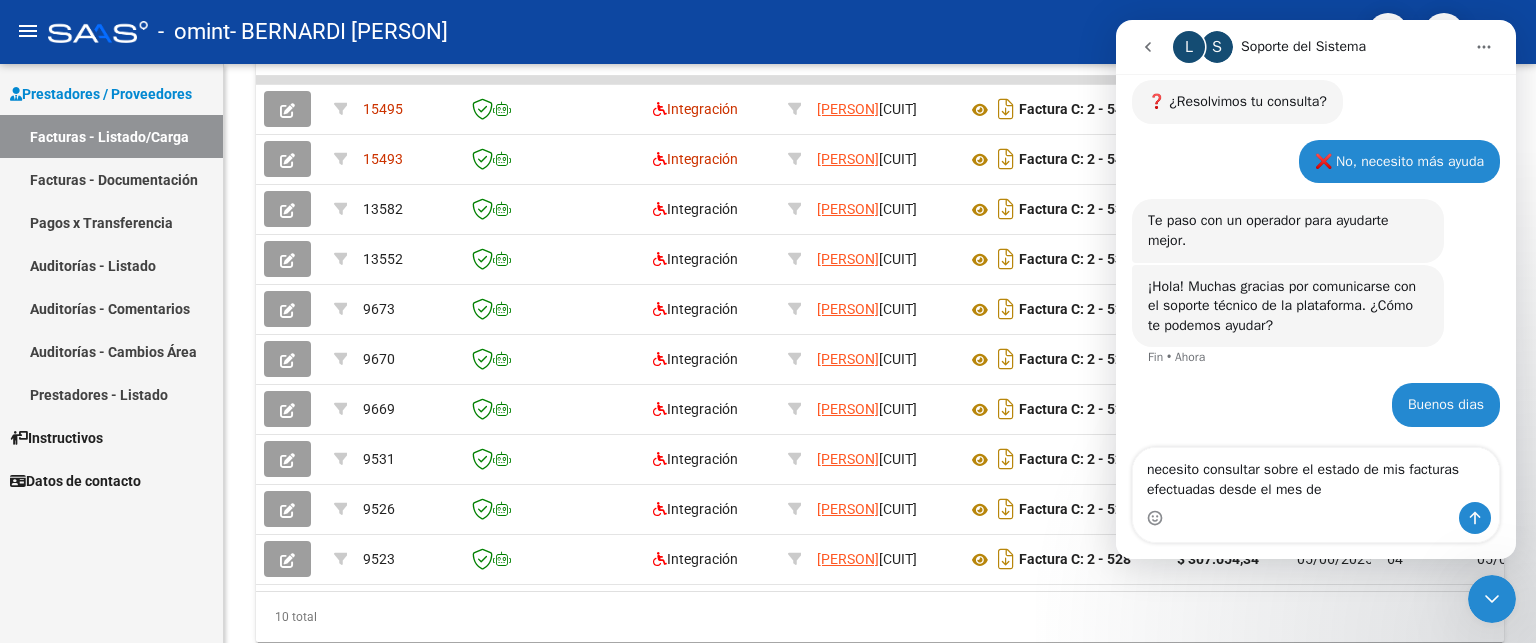 scroll, scrollTop: 1236, scrollLeft: 0, axis: vertical 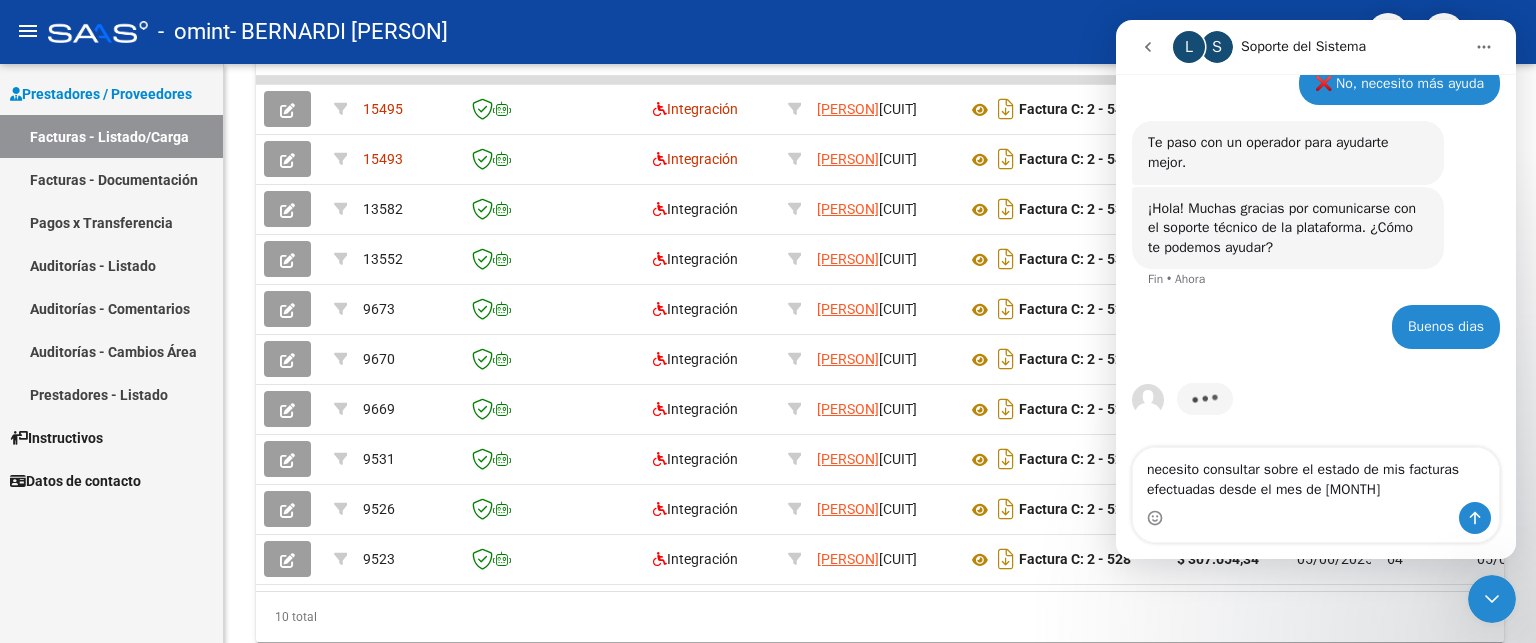 type on "necesito consultar sobre el estado de mis facturas efectuadas desde el mes de [MONTH]" 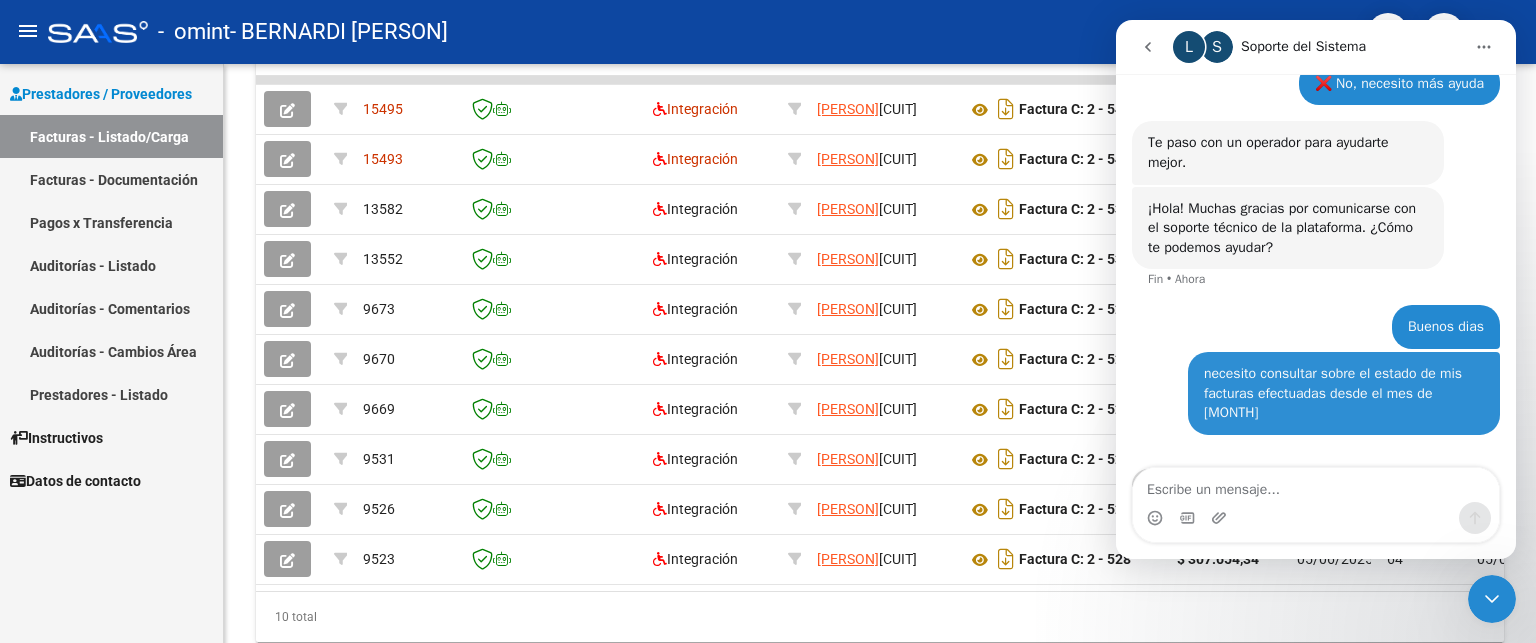 scroll, scrollTop: 1280, scrollLeft: 0, axis: vertical 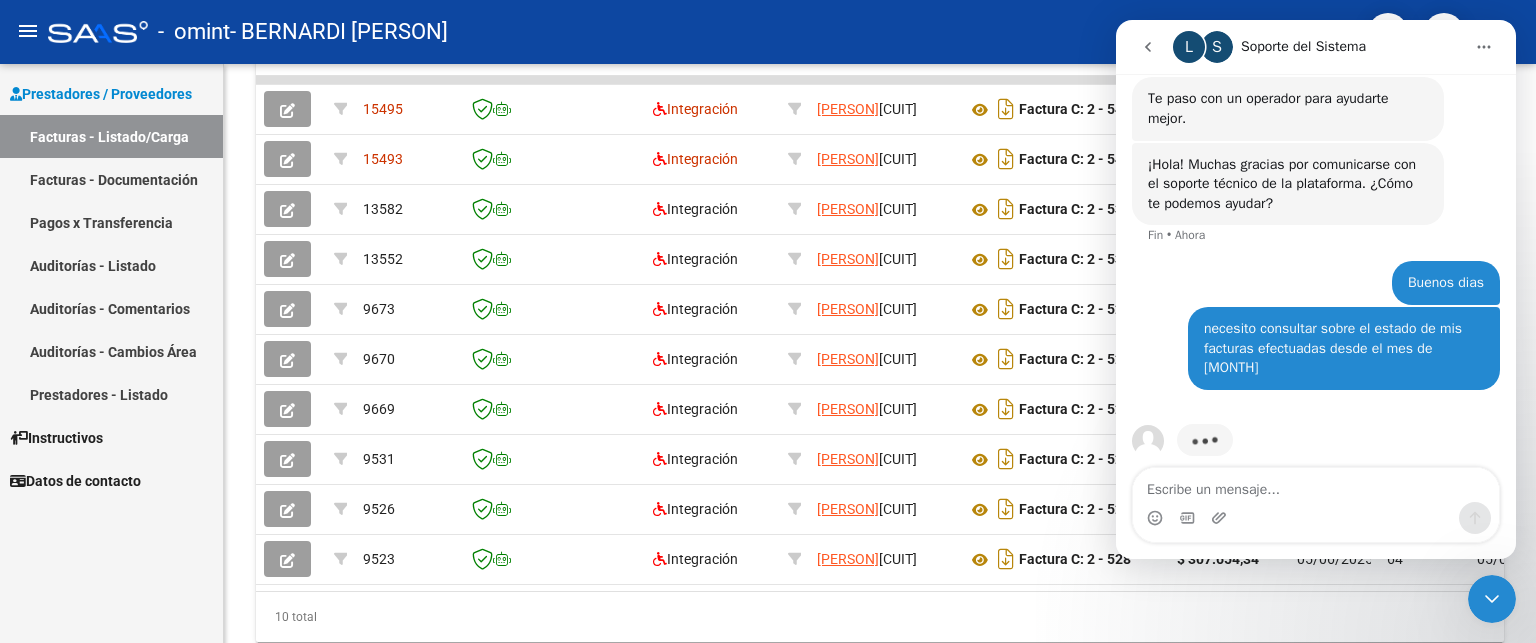 type on "y" 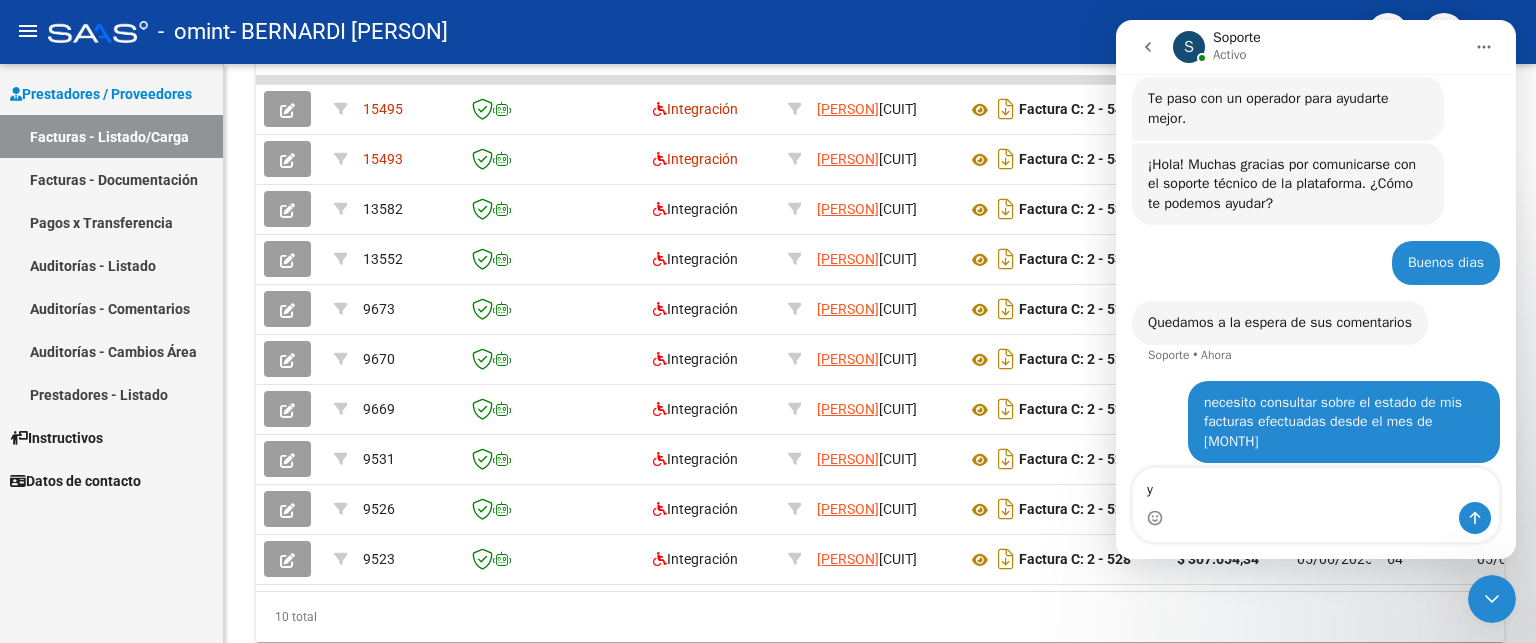 scroll, scrollTop: 1277, scrollLeft: 0, axis: vertical 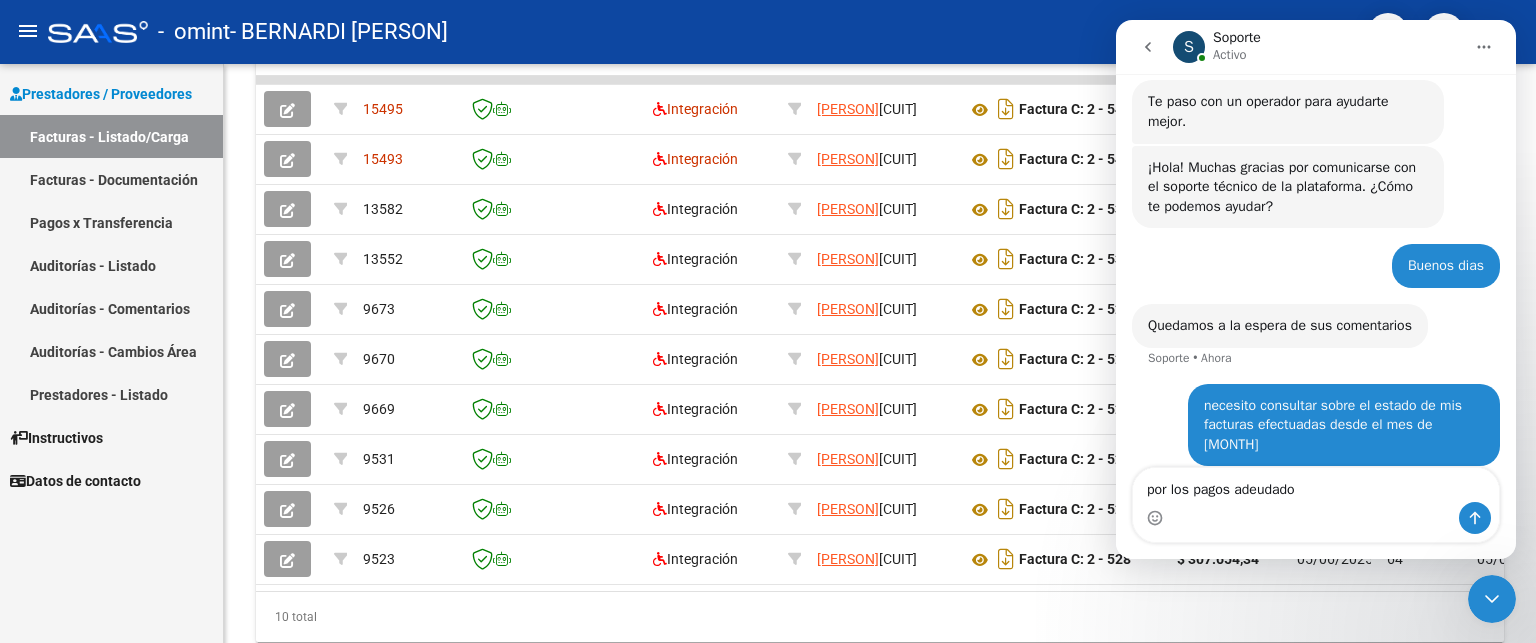 type on "por los pagos adeudados" 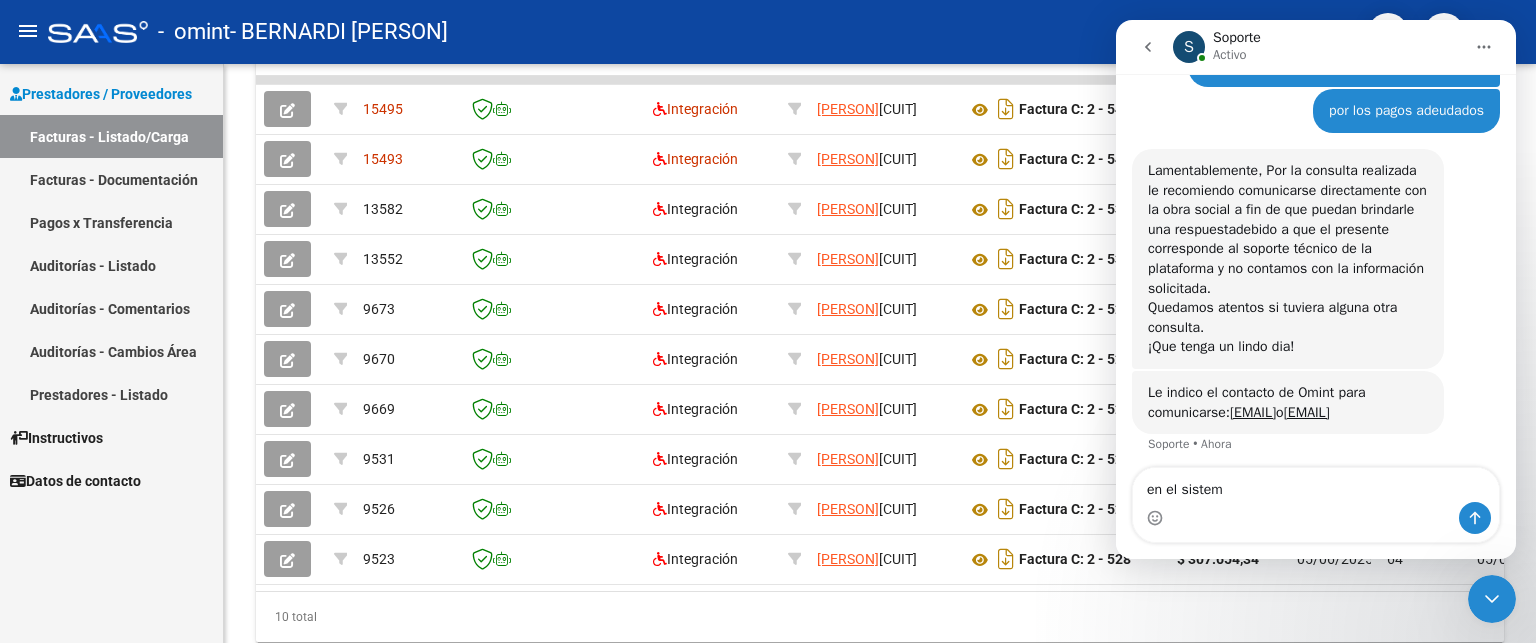 scroll, scrollTop: 1644, scrollLeft: 0, axis: vertical 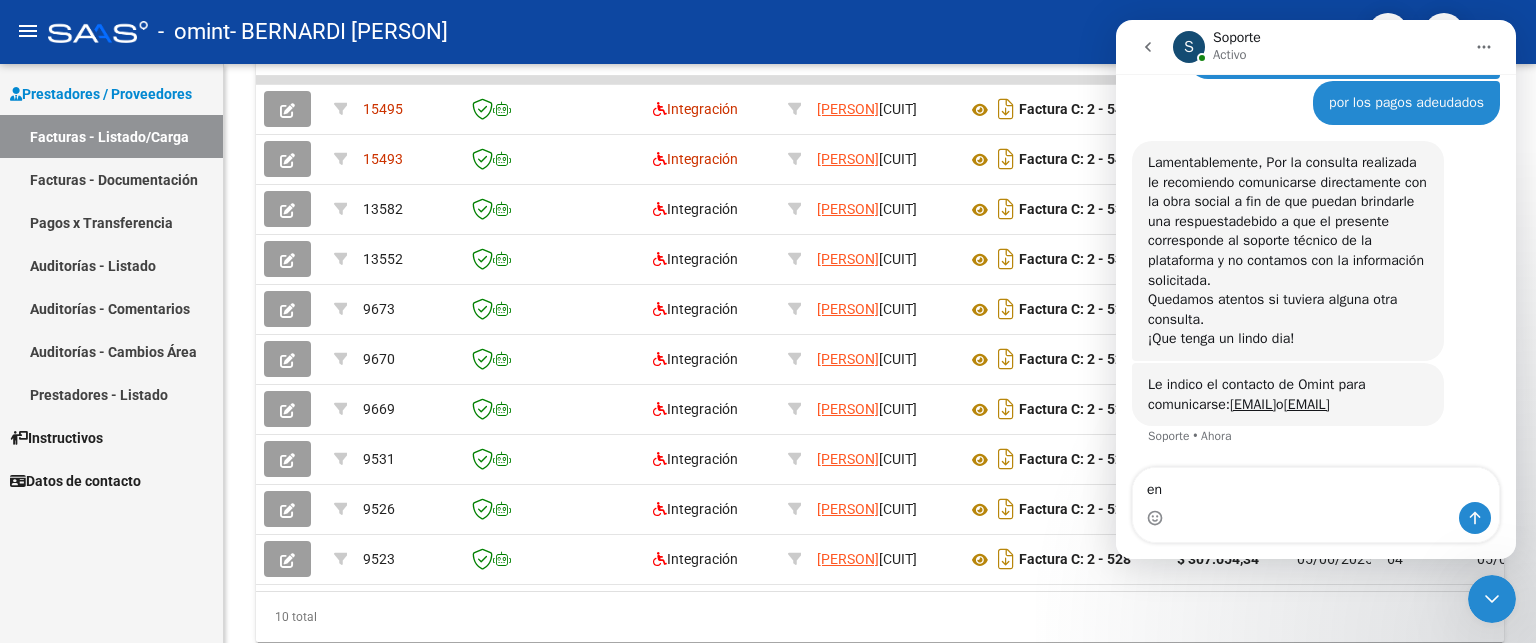type on "e" 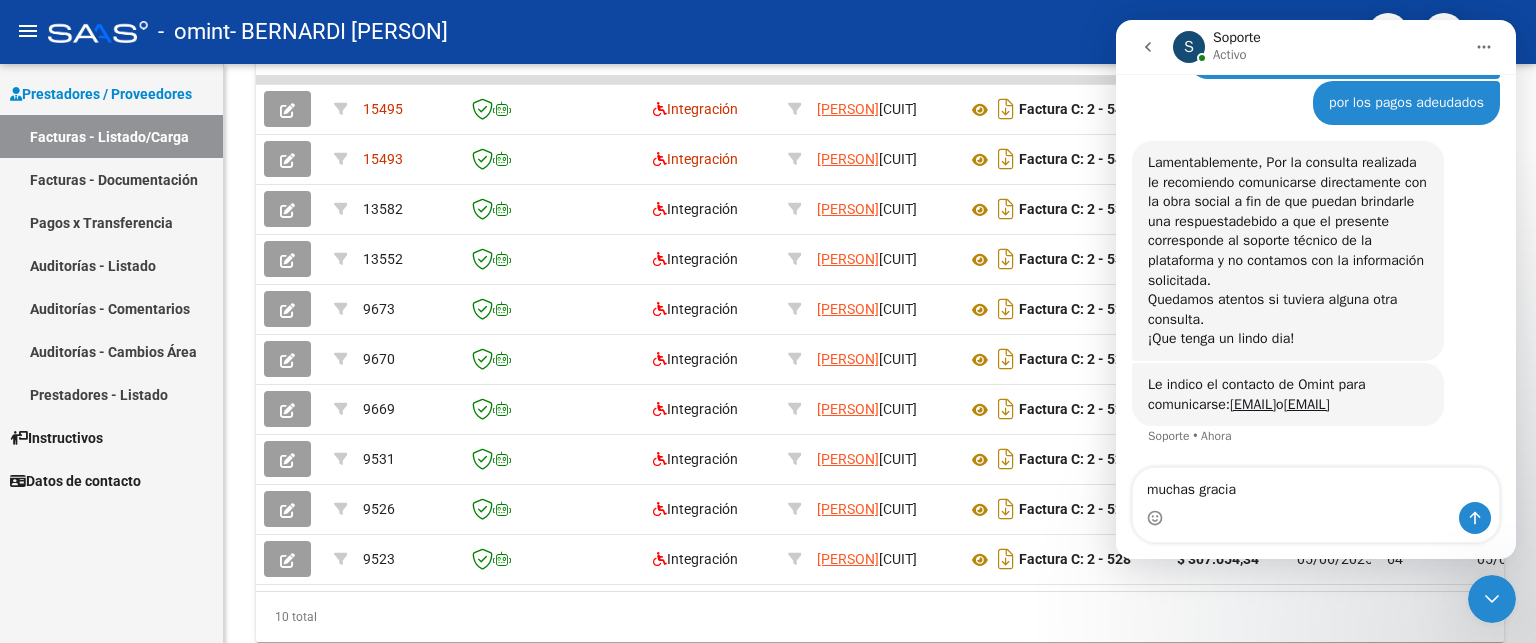 type on "muchas gracias" 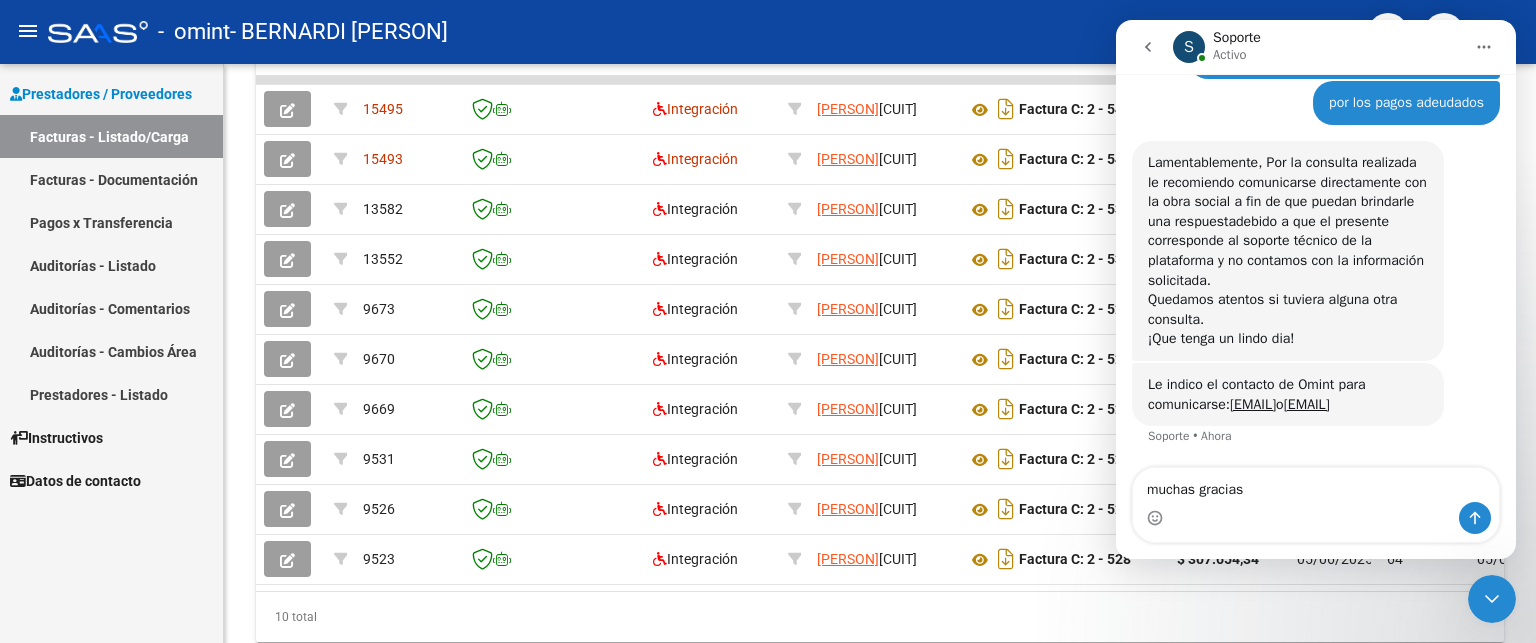 type 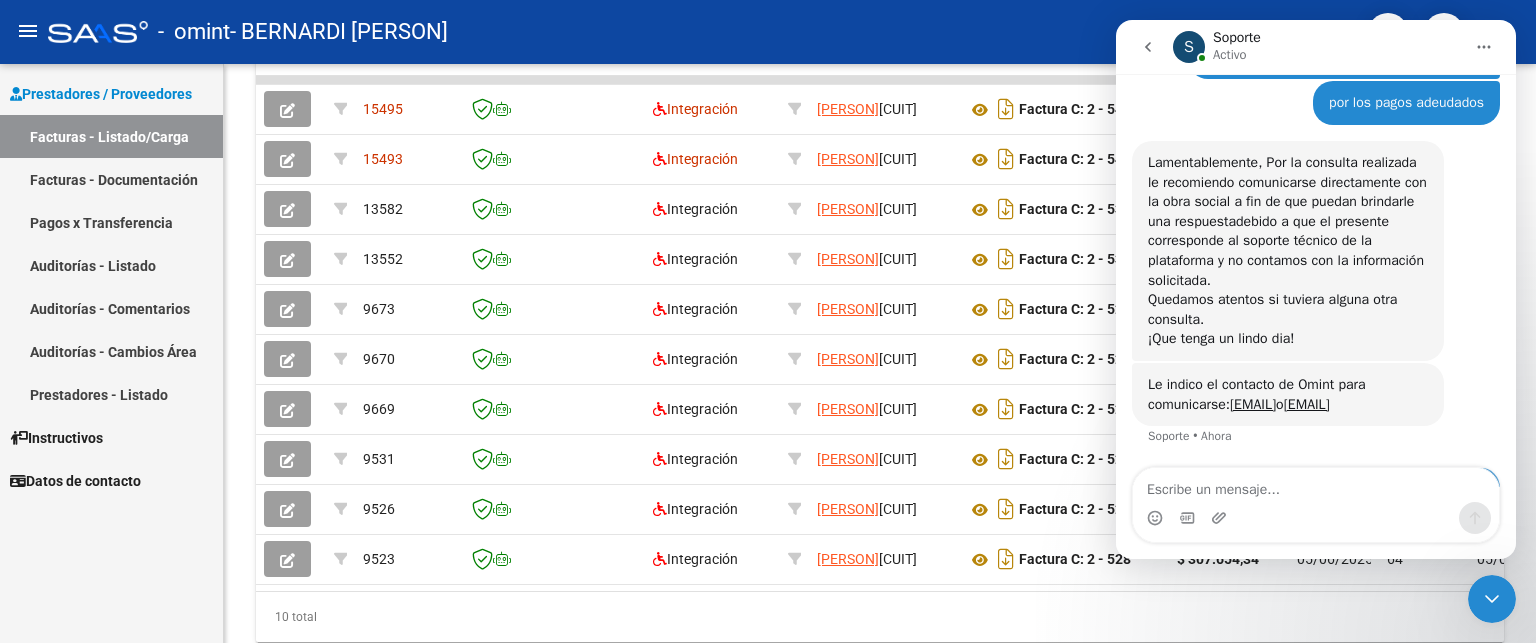 scroll, scrollTop: 1703, scrollLeft: 0, axis: vertical 